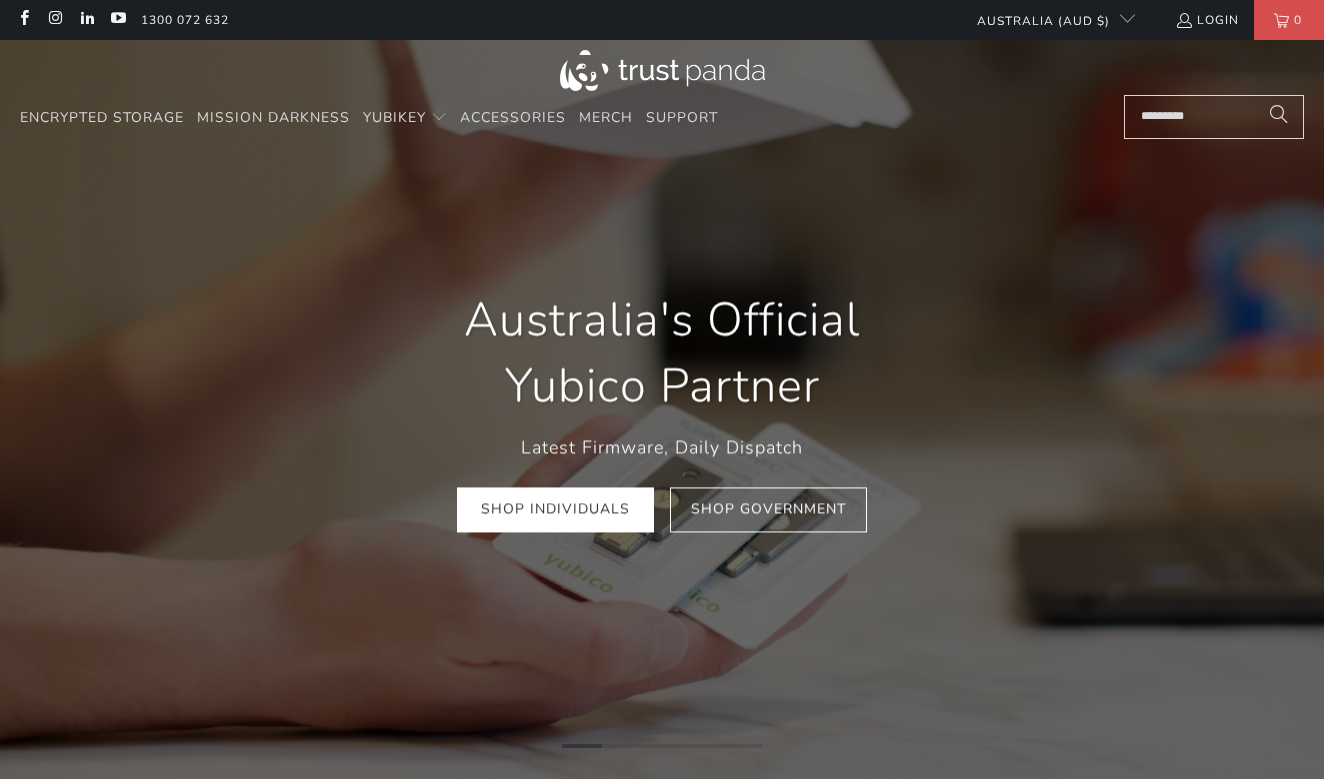 scroll, scrollTop: 0, scrollLeft: 0, axis: both 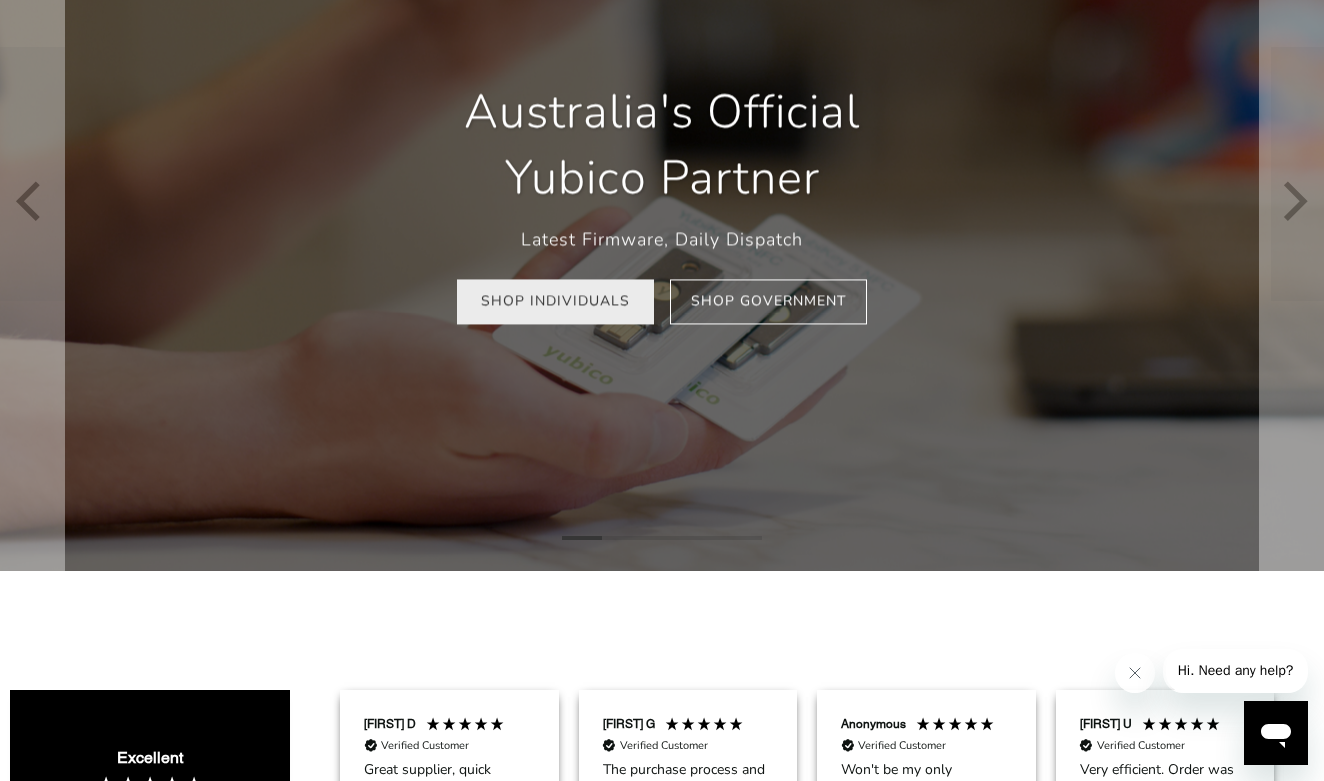 click on "Shop Individuals" at bounding box center [555, 302] 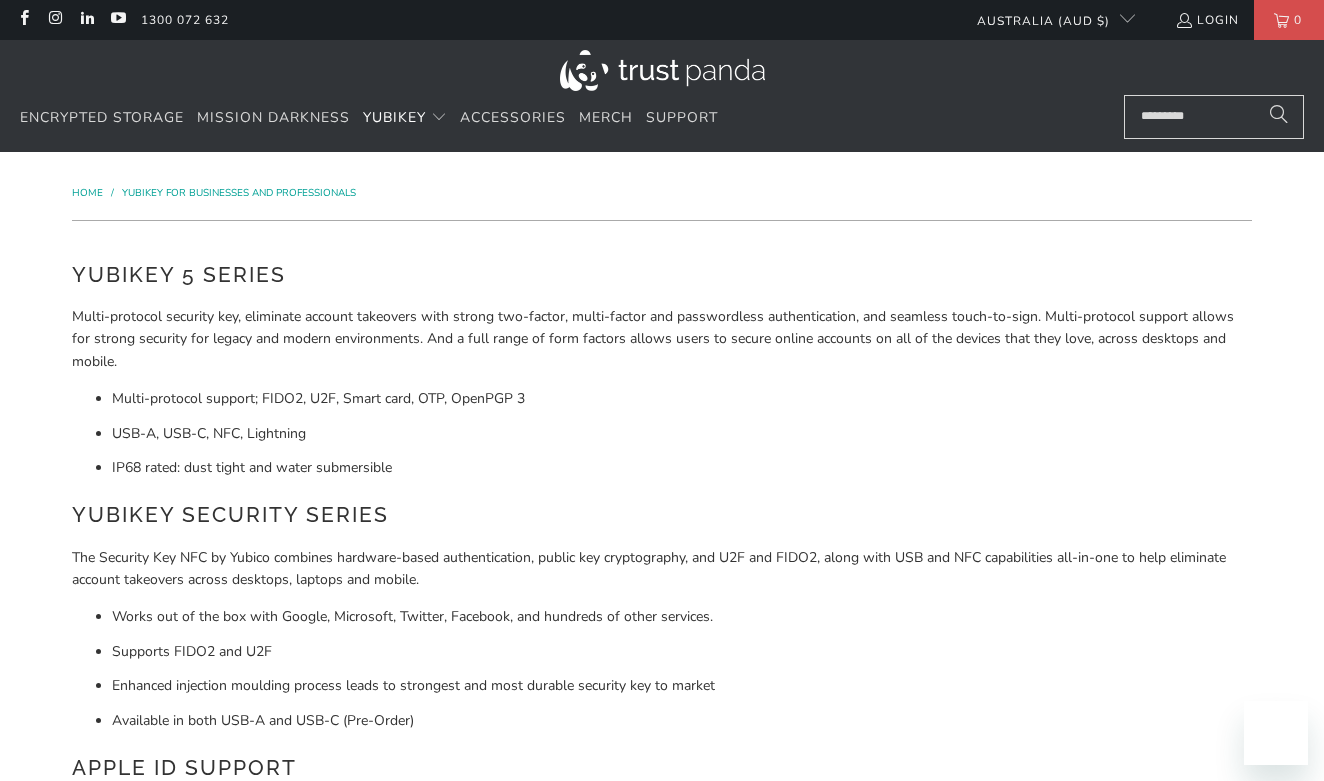 scroll, scrollTop: 0, scrollLeft: 0, axis: both 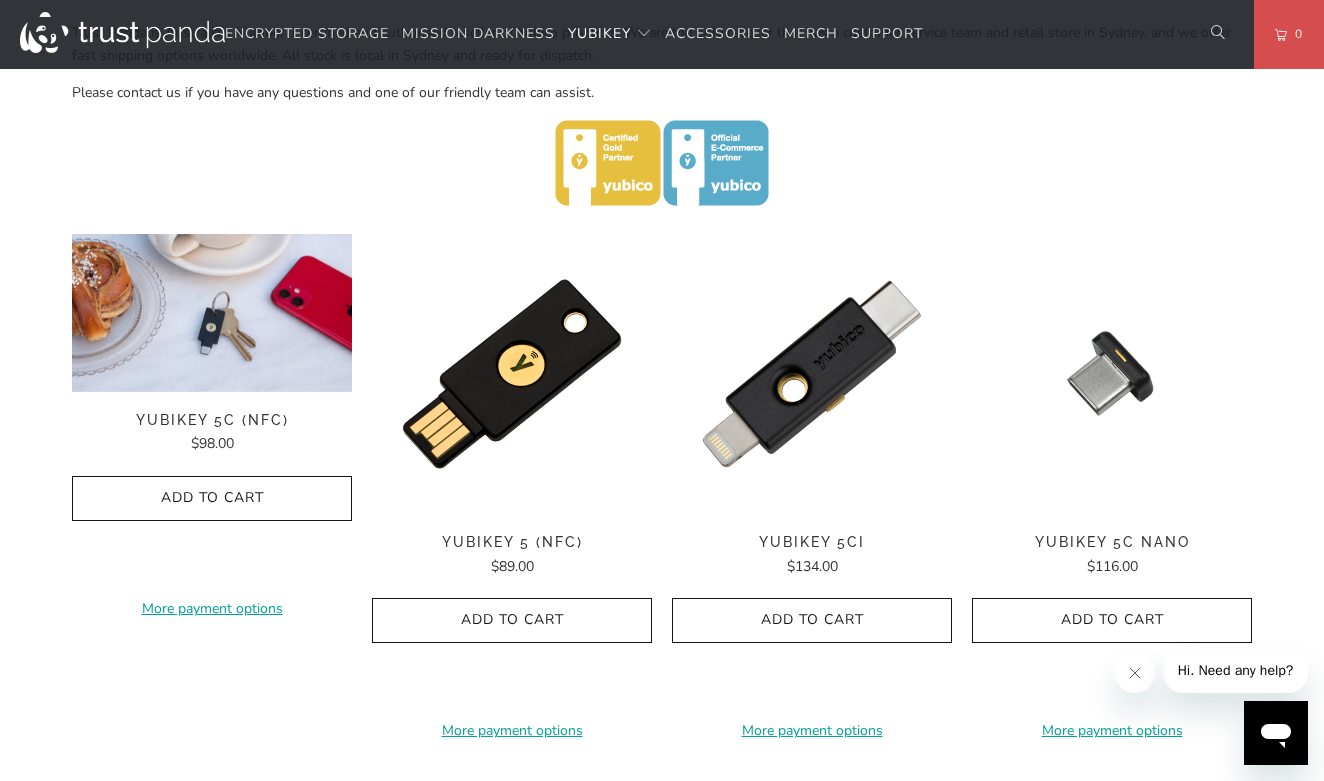 click at bounding box center [212, 313] 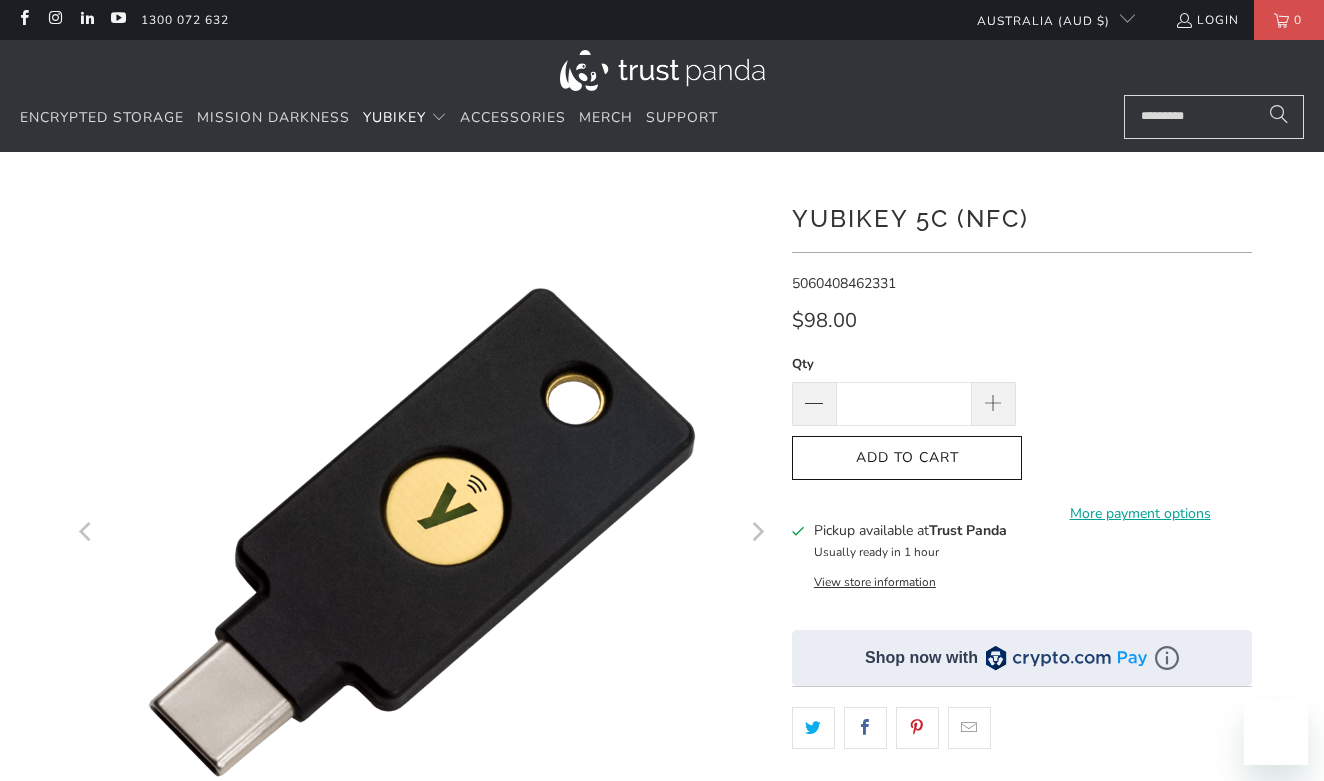 scroll, scrollTop: 0, scrollLeft: 0, axis: both 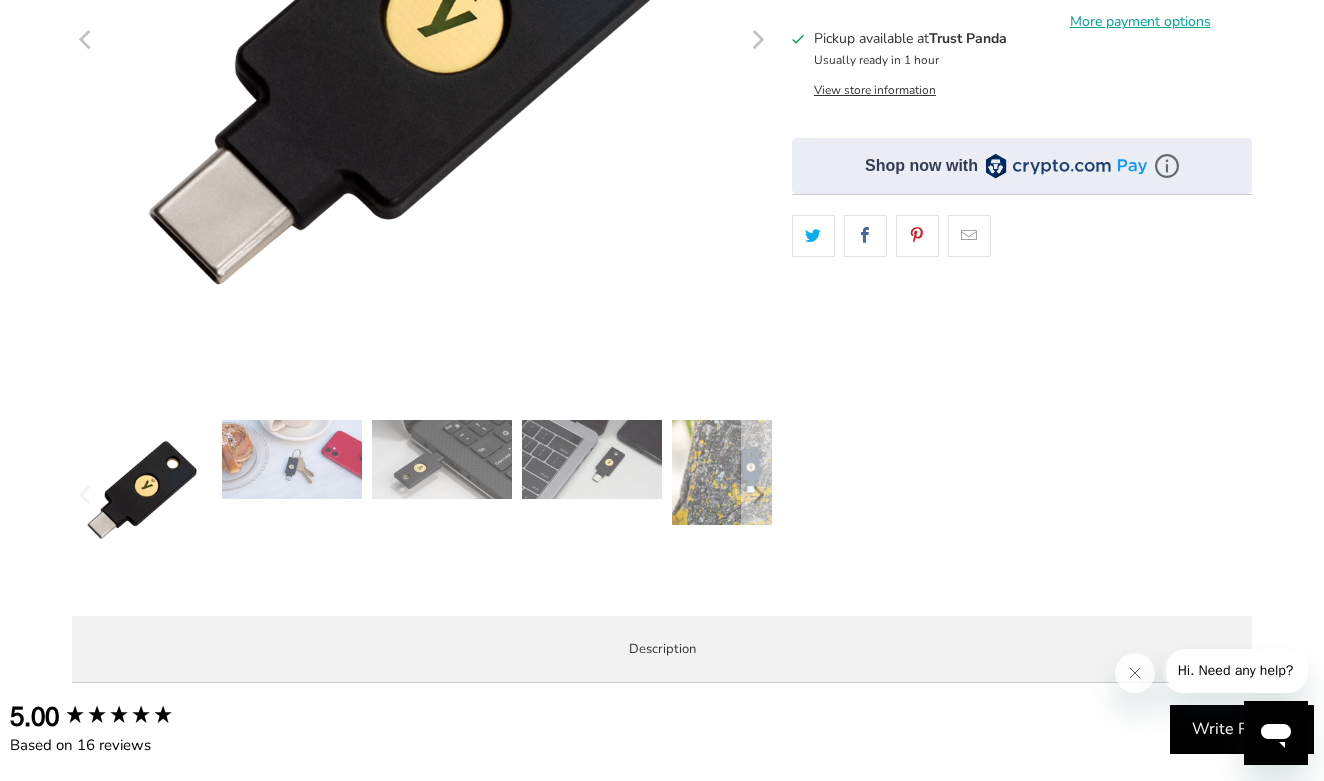 click at bounding box center (742, 472) 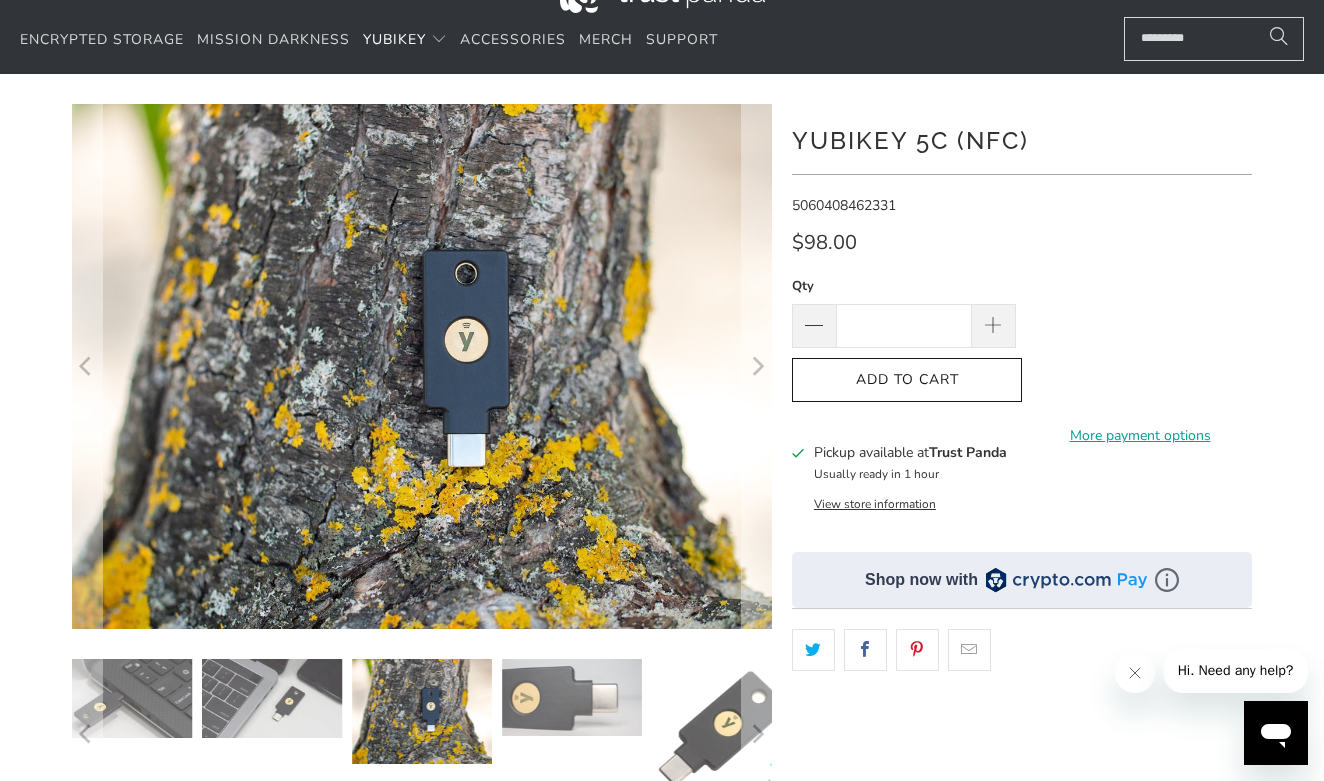scroll, scrollTop: 65, scrollLeft: 0, axis: vertical 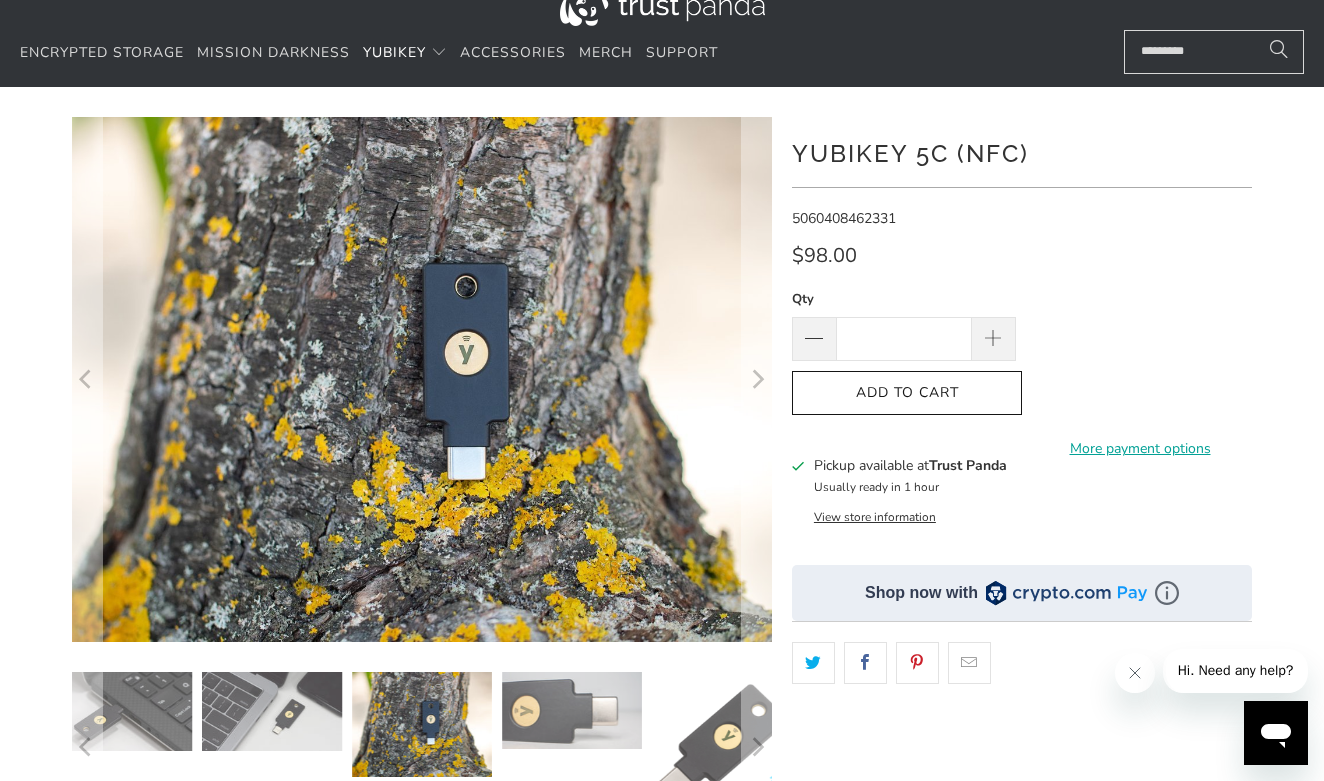 click at bounding box center [572, 710] 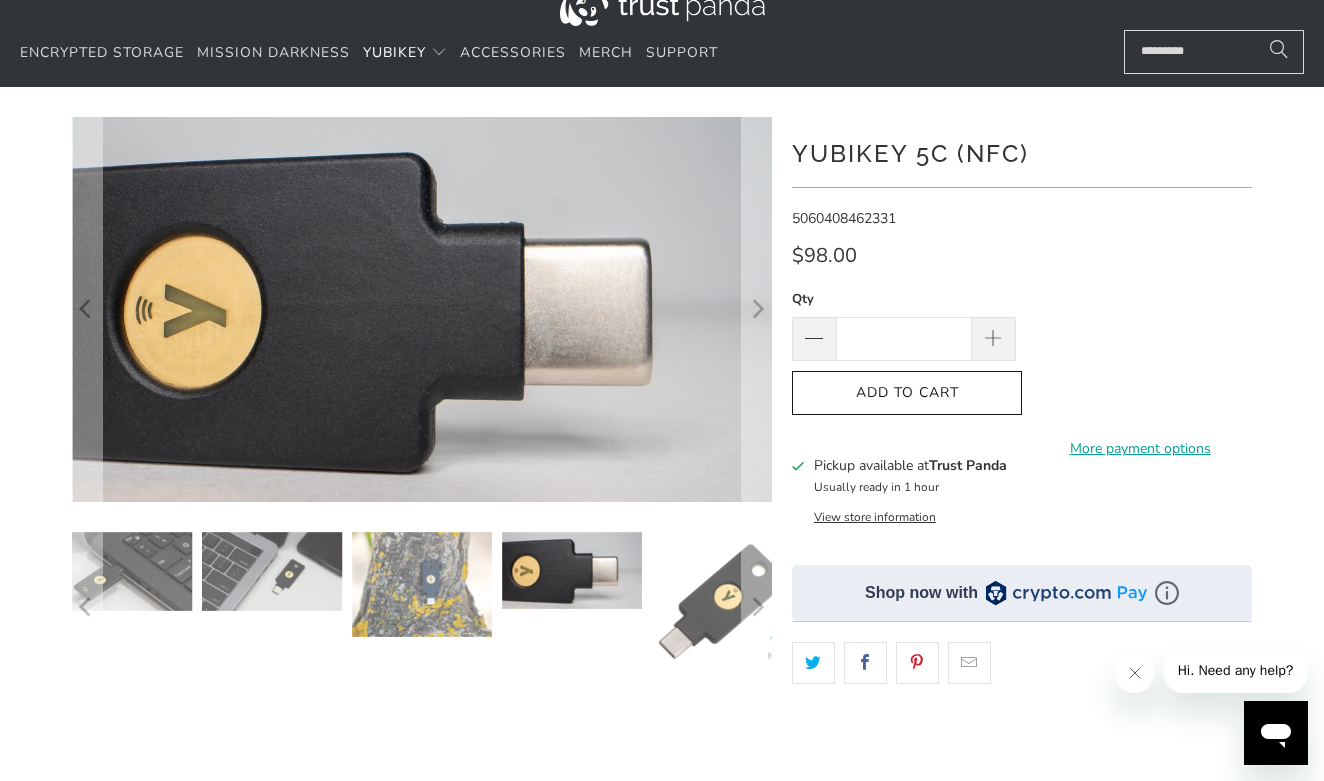 click at bounding box center (722, 602) 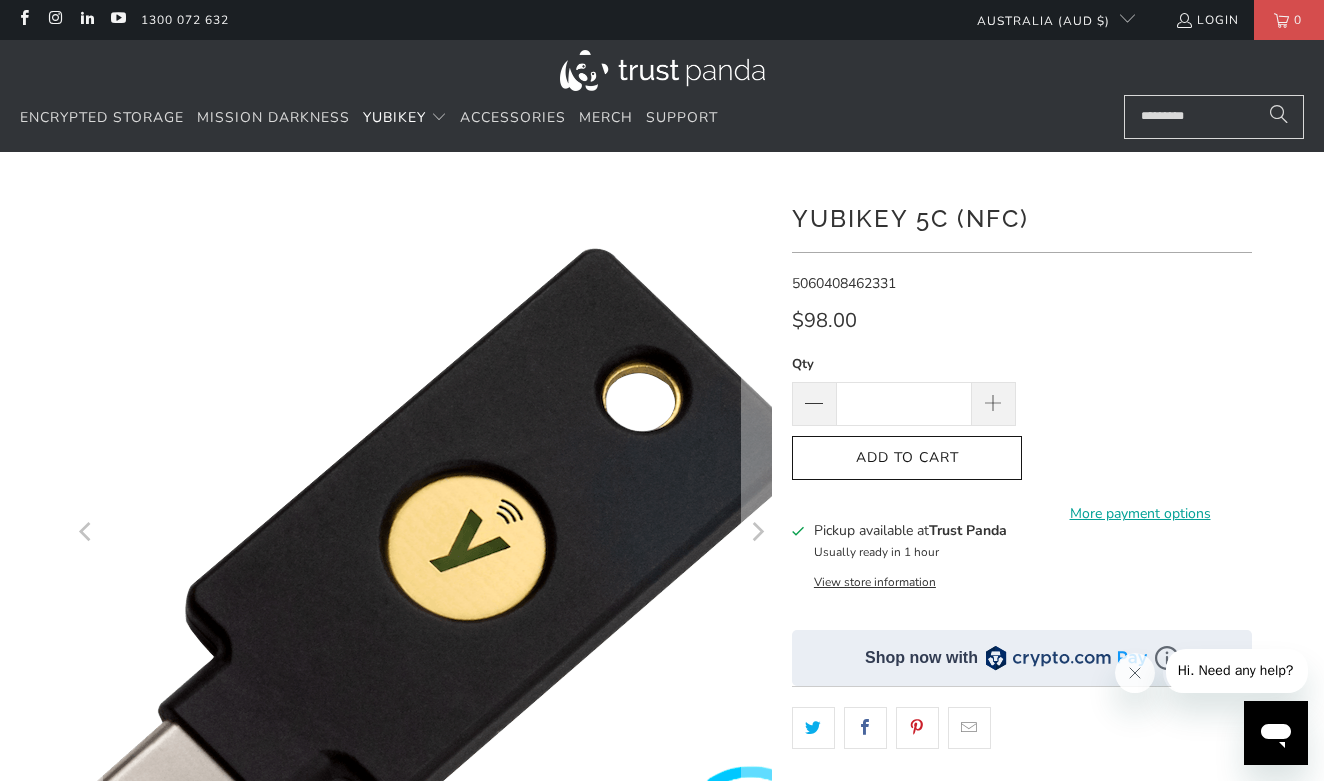 scroll, scrollTop: 0, scrollLeft: 0, axis: both 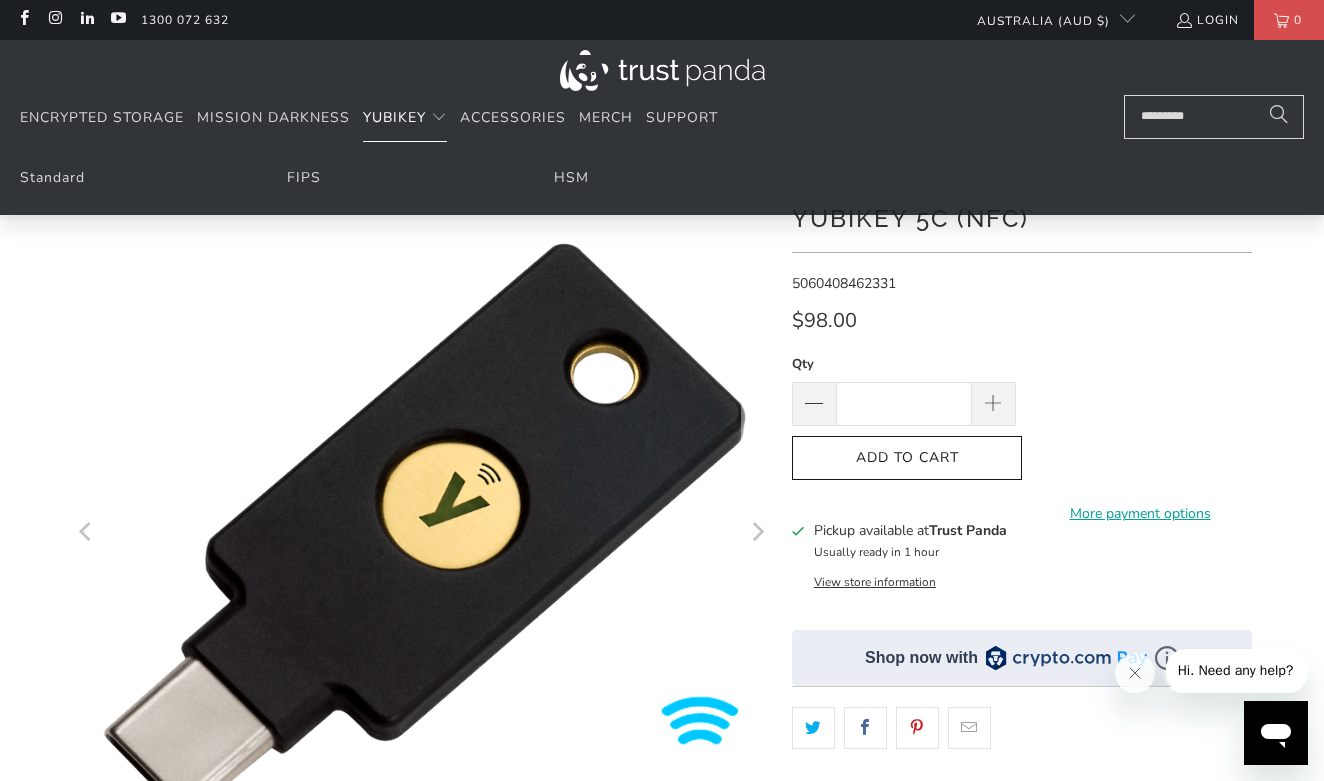 click on "YubiKey" at bounding box center [394, 117] 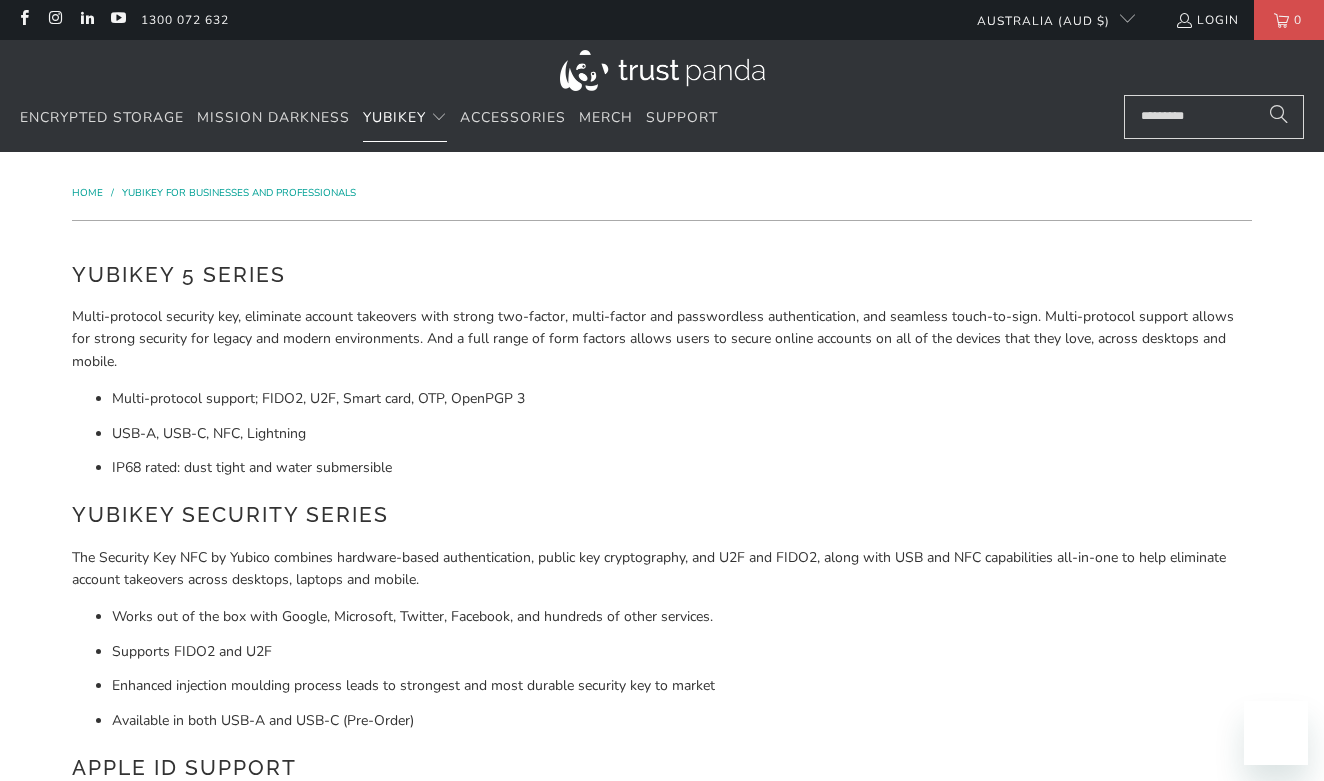 scroll, scrollTop: 16, scrollLeft: 0, axis: vertical 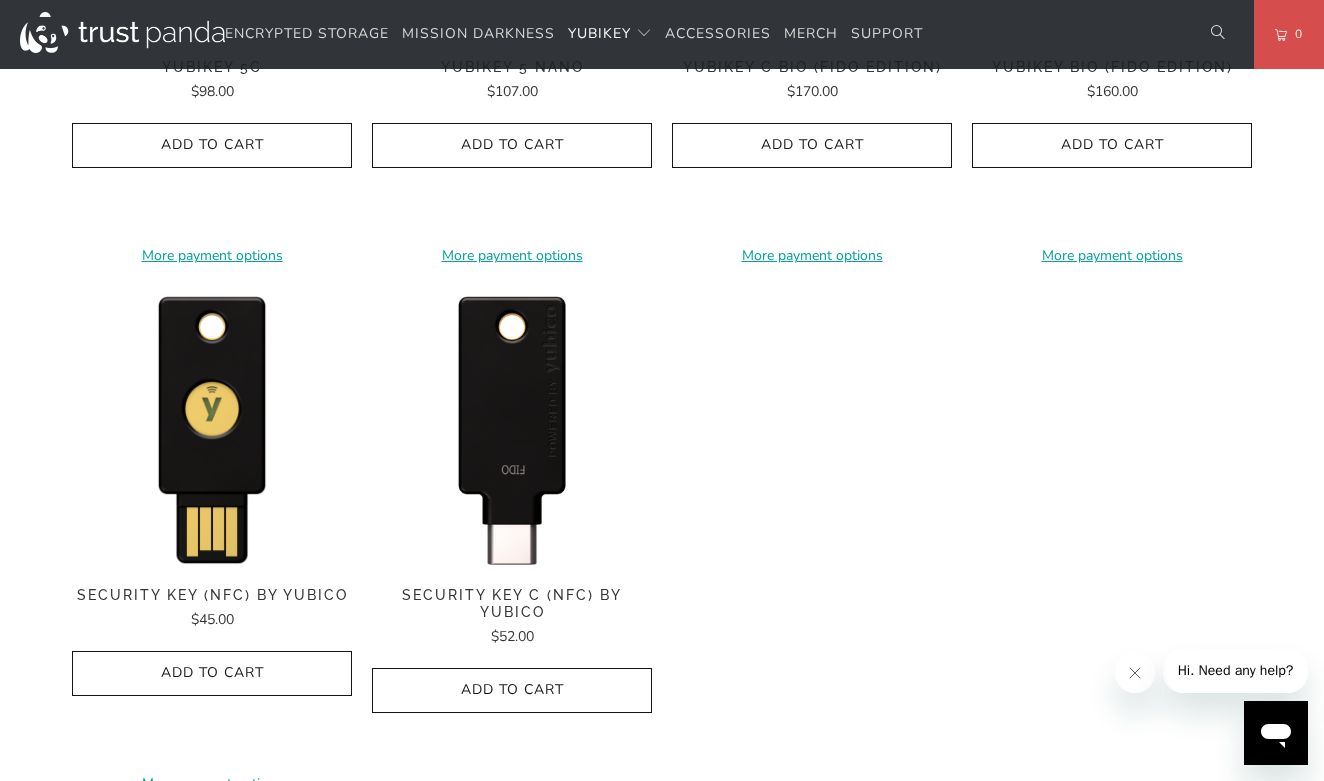 click at bounding box center [512, 427] 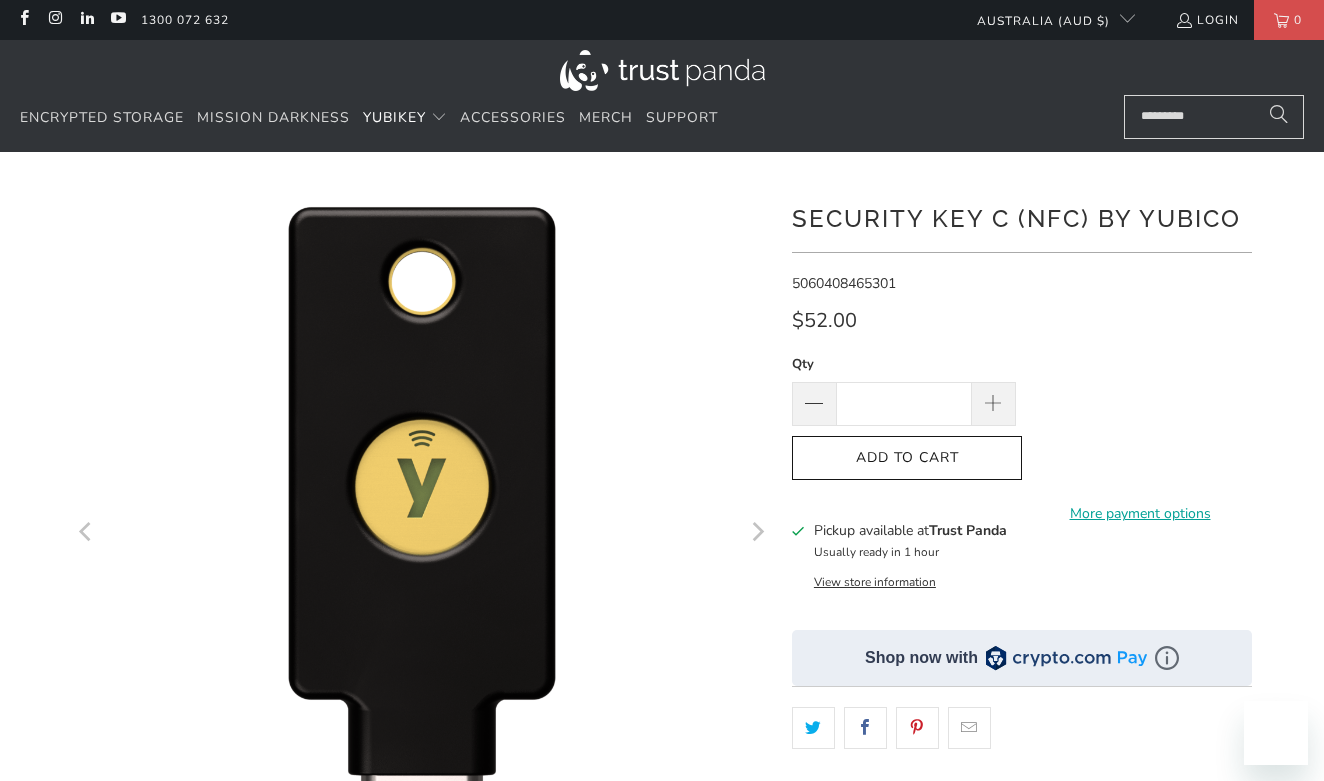 scroll, scrollTop: 307, scrollLeft: 0, axis: vertical 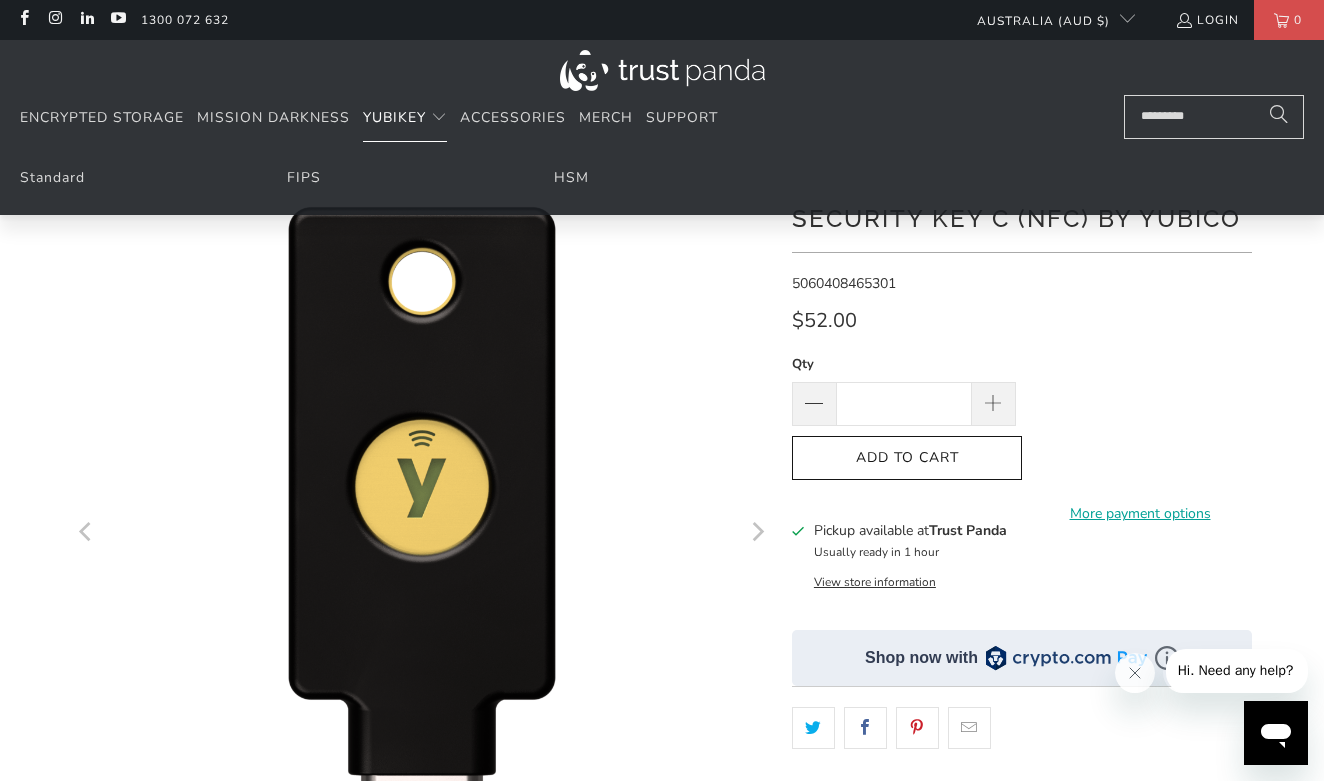 click on "YubiKey" at bounding box center [394, 117] 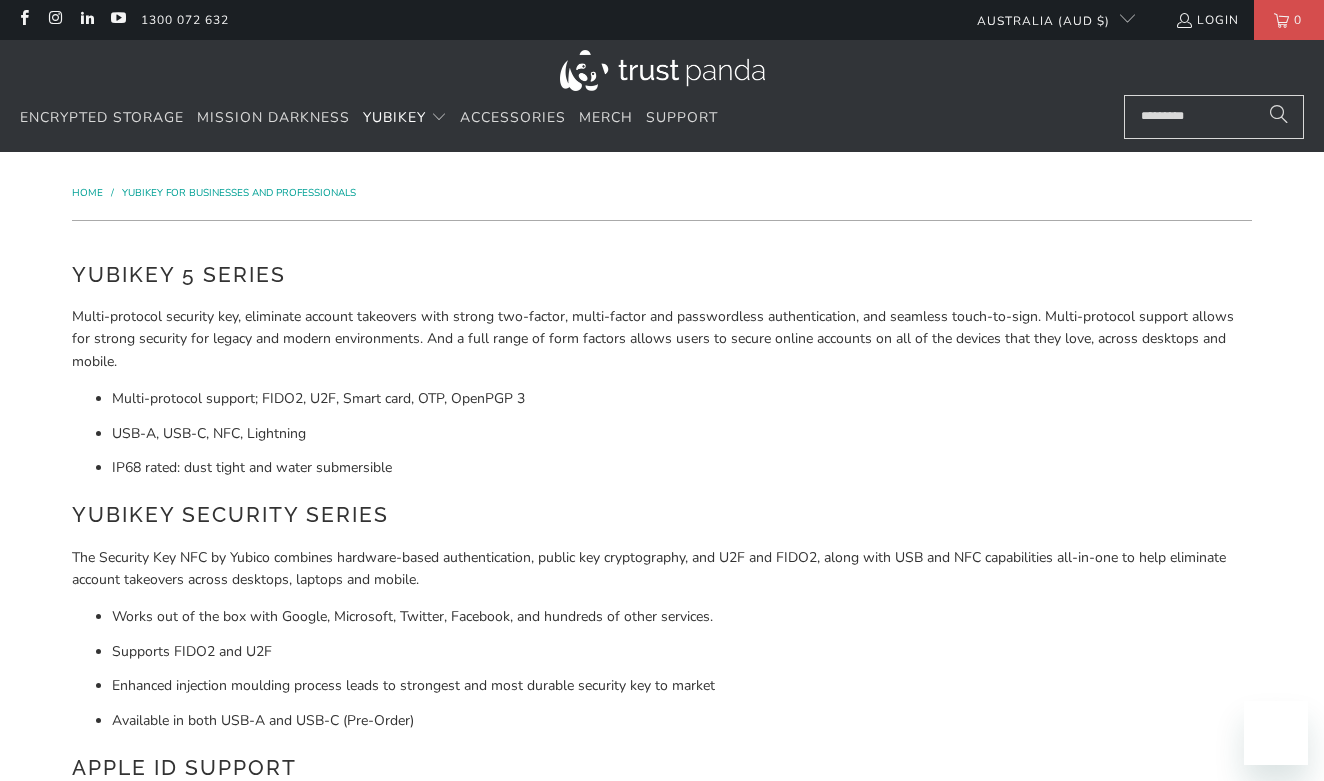 scroll, scrollTop: 0, scrollLeft: 0, axis: both 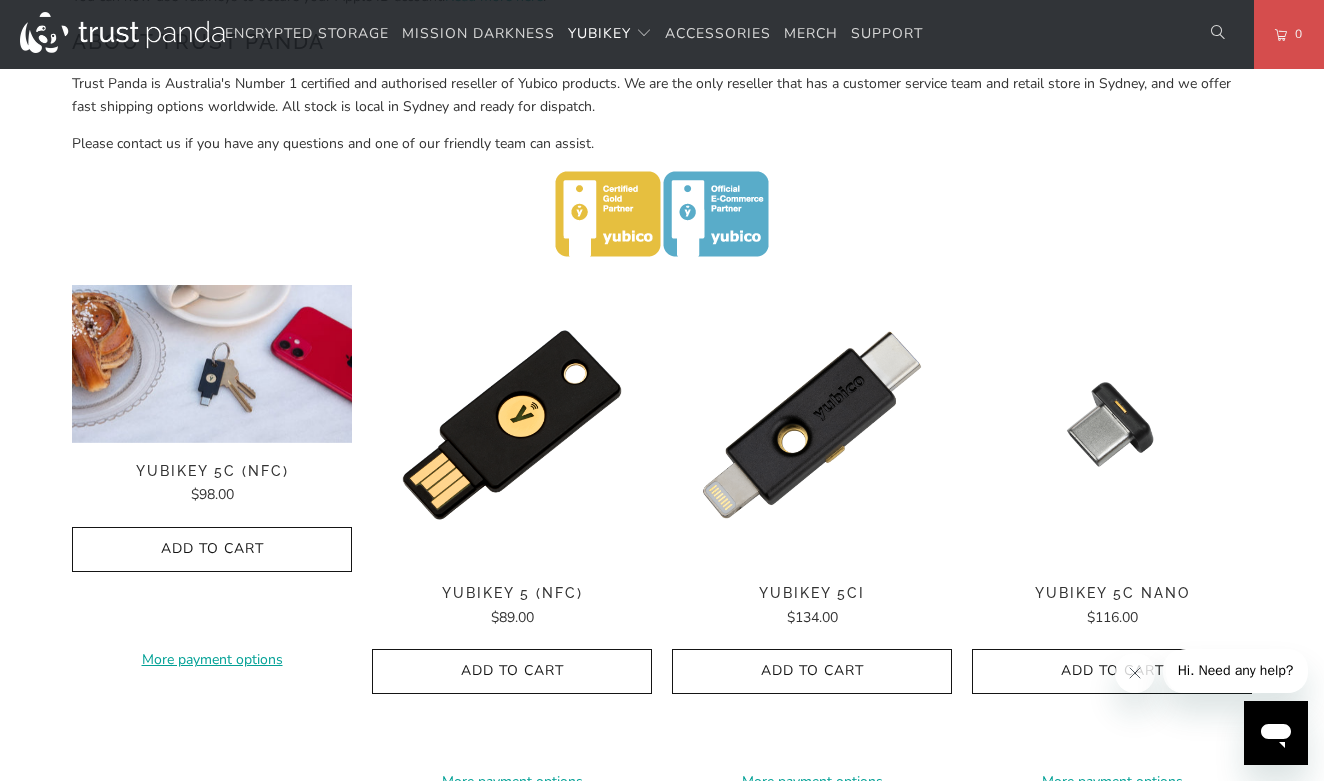 click at bounding box center (212, 364) 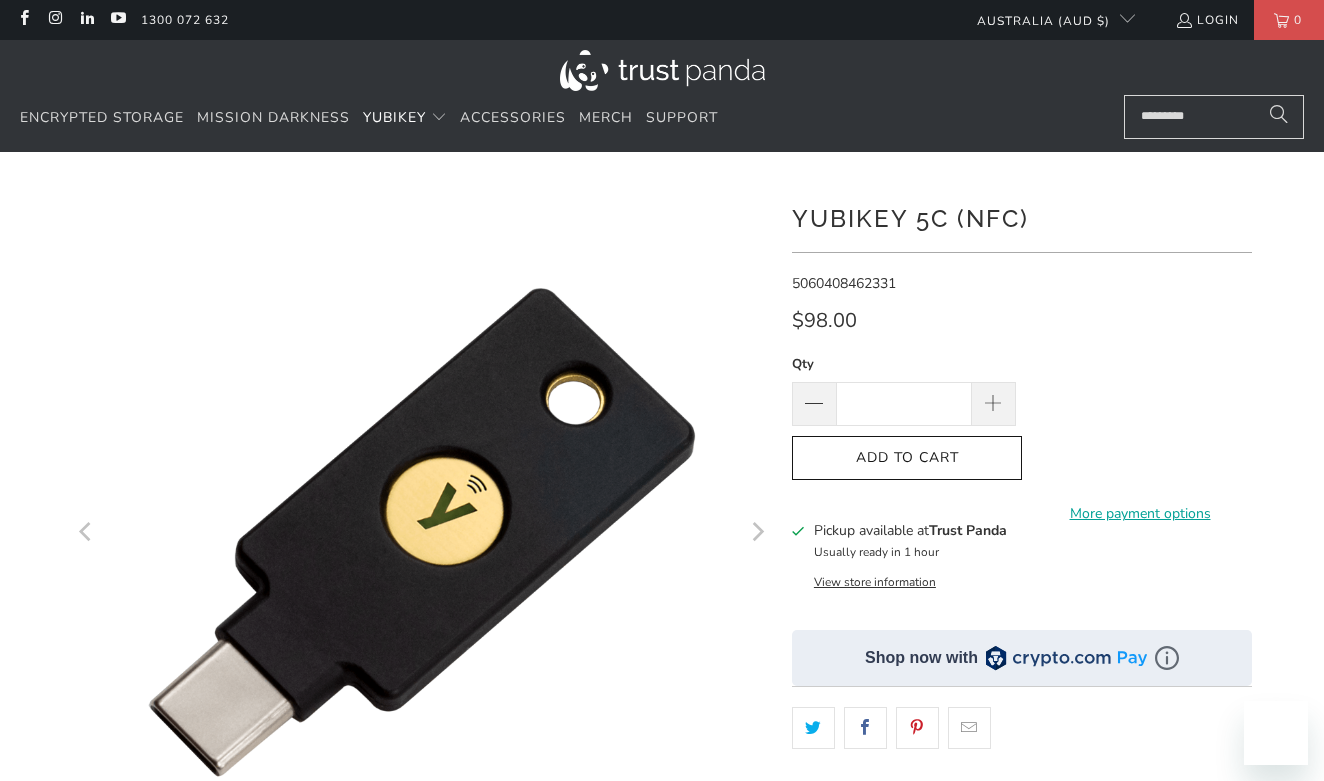 scroll, scrollTop: 0, scrollLeft: 0, axis: both 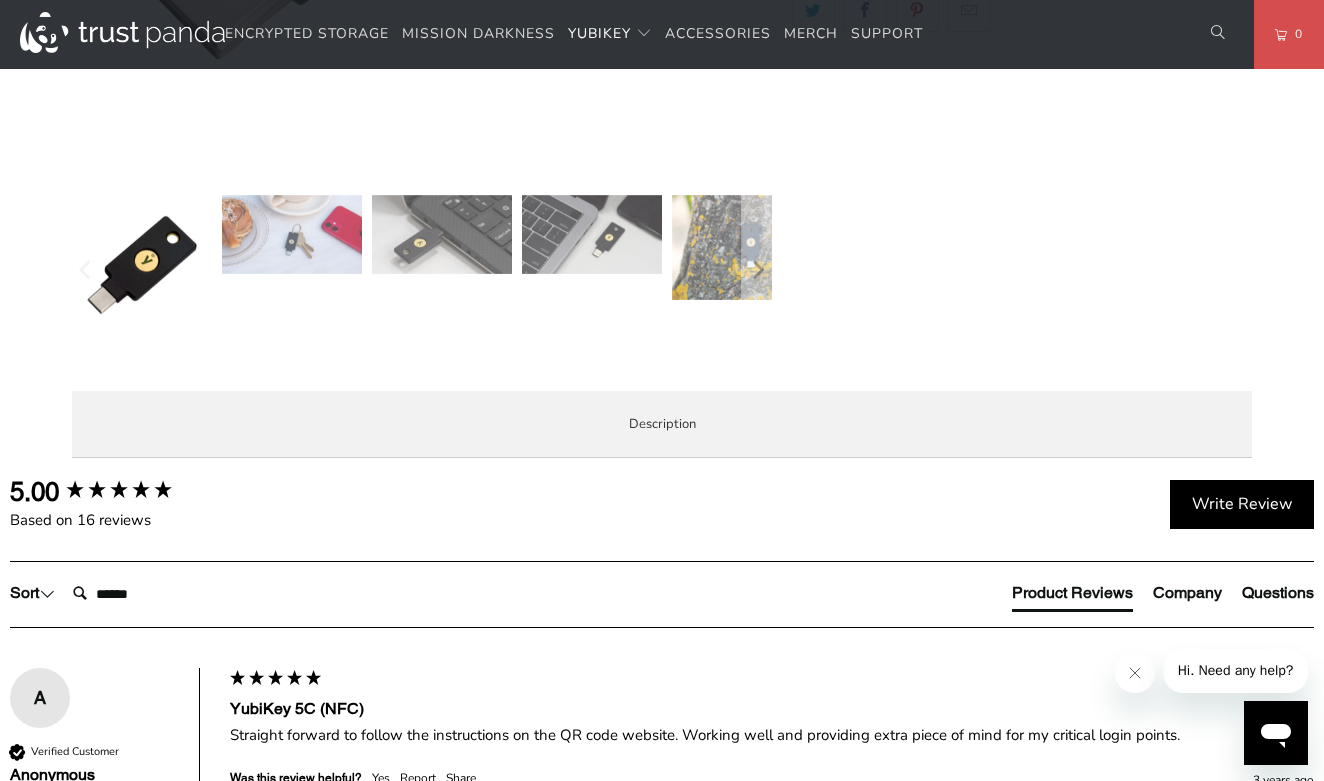 click on "Specifications" at bounding box center [0, 0] 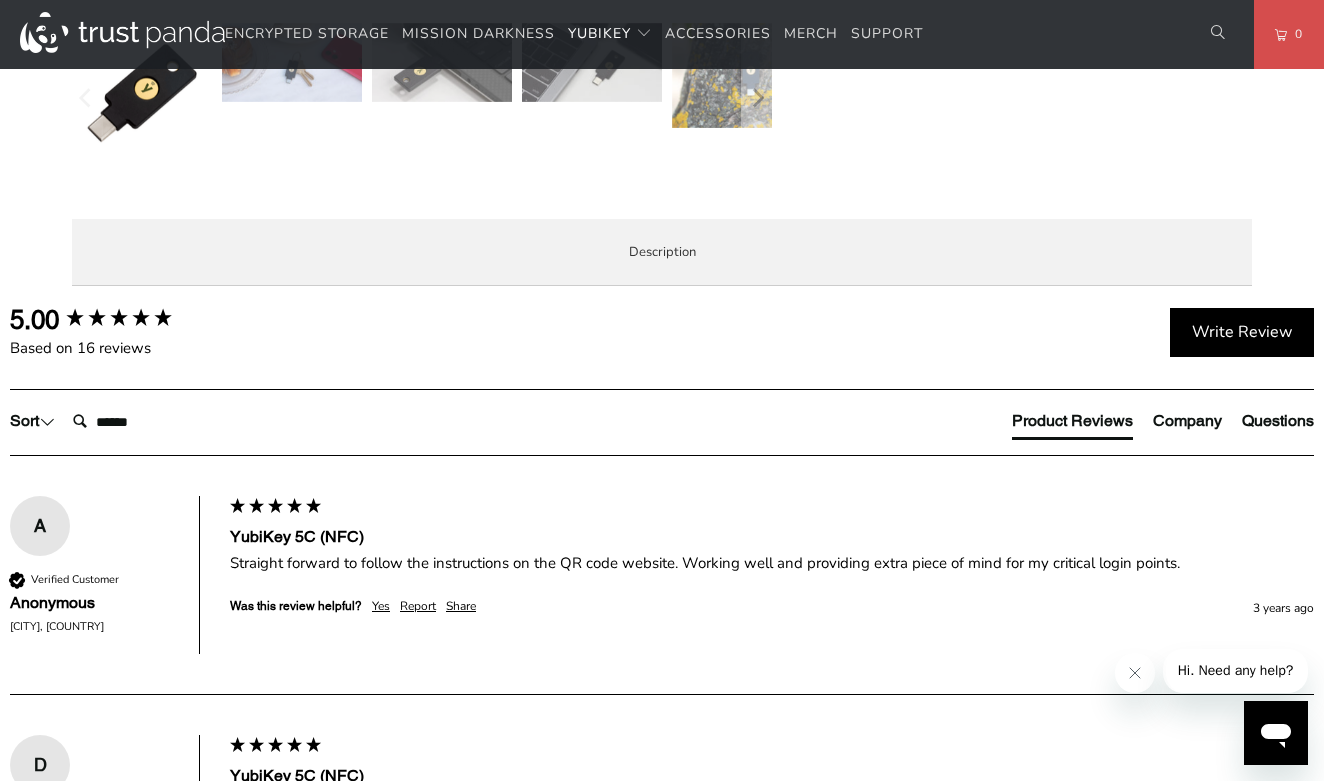scroll, scrollTop: 910, scrollLeft: 0, axis: vertical 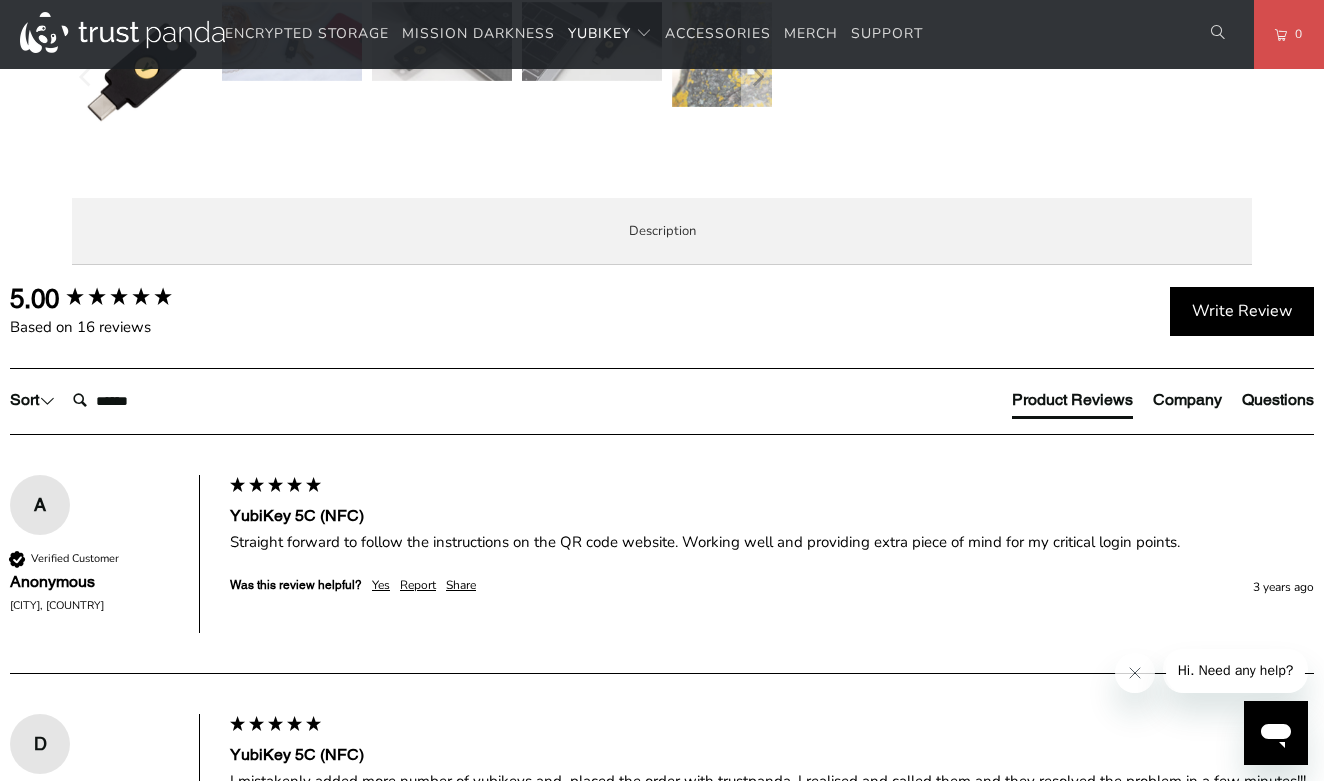 click on "Enterprise and Government" at bounding box center (0, 0) 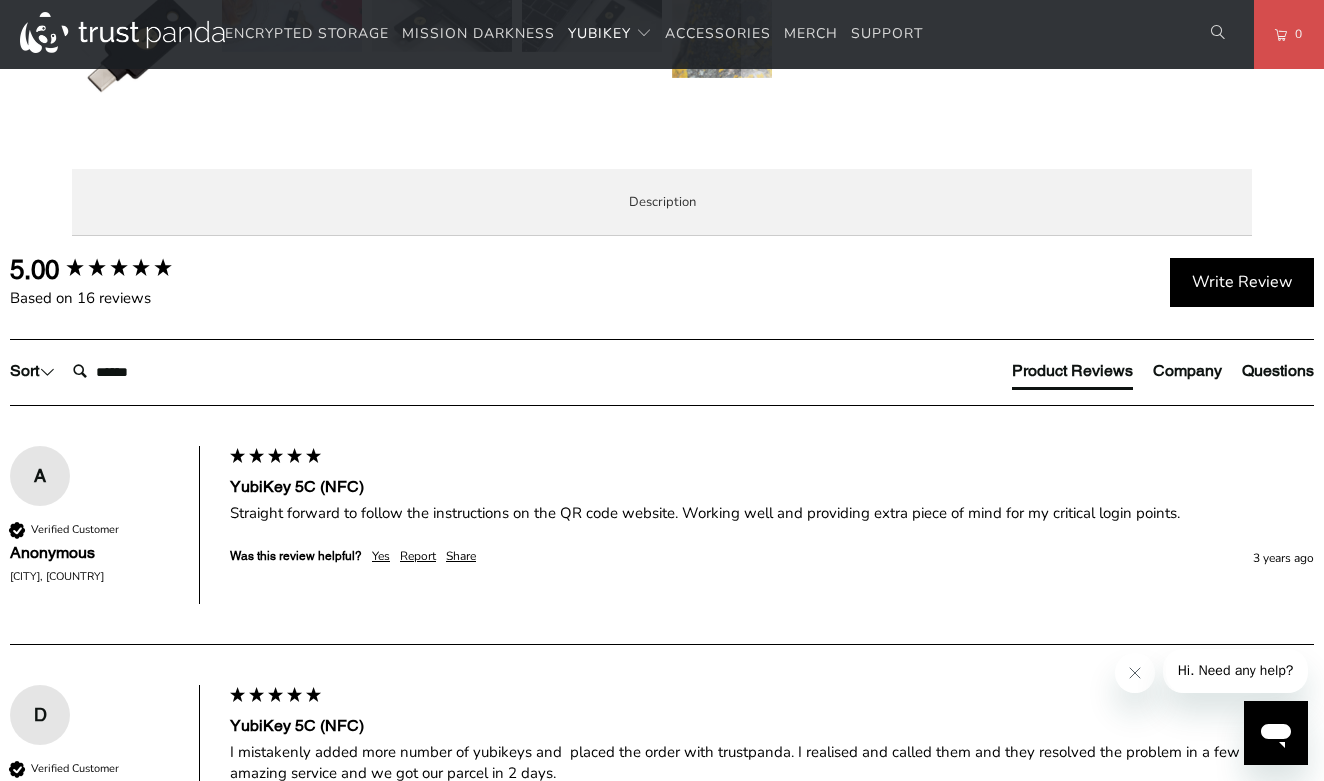 scroll, scrollTop: 936, scrollLeft: 0, axis: vertical 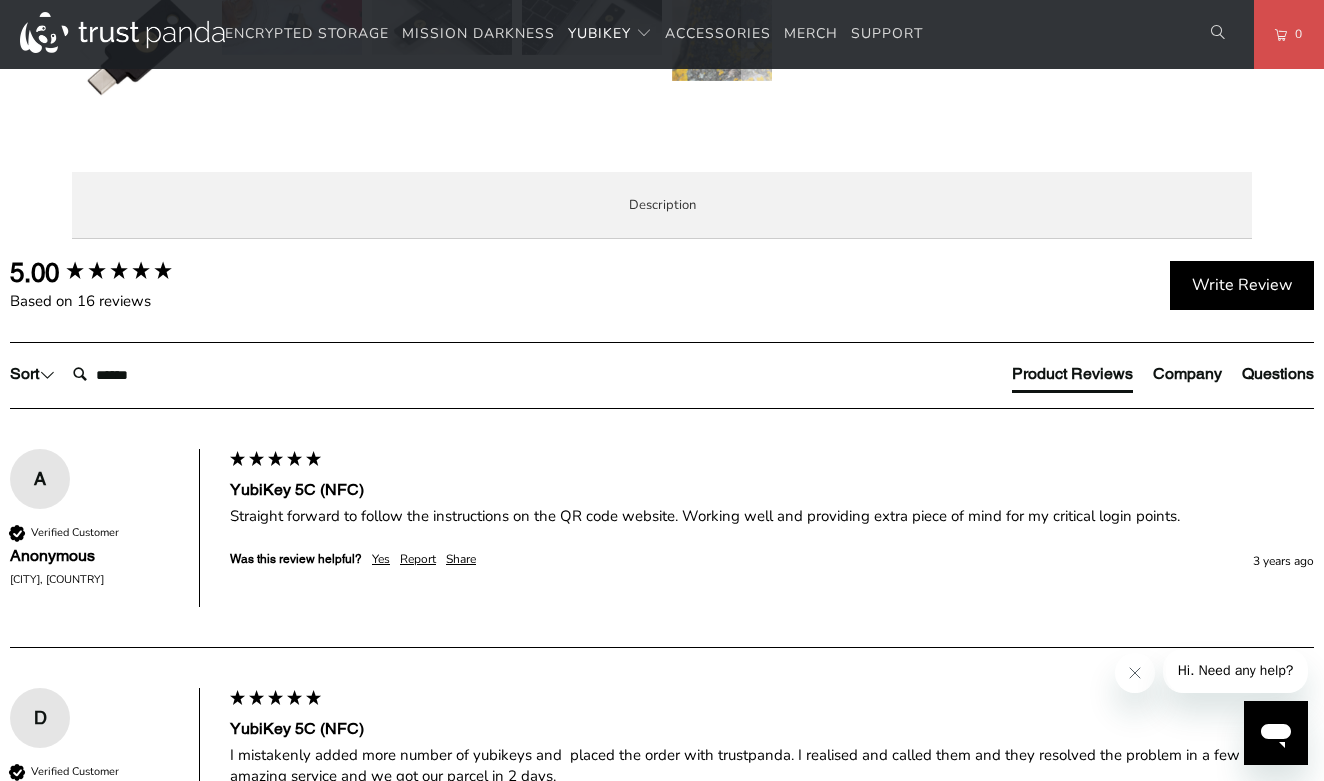 click on "Local Service & Support" at bounding box center (0, 0) 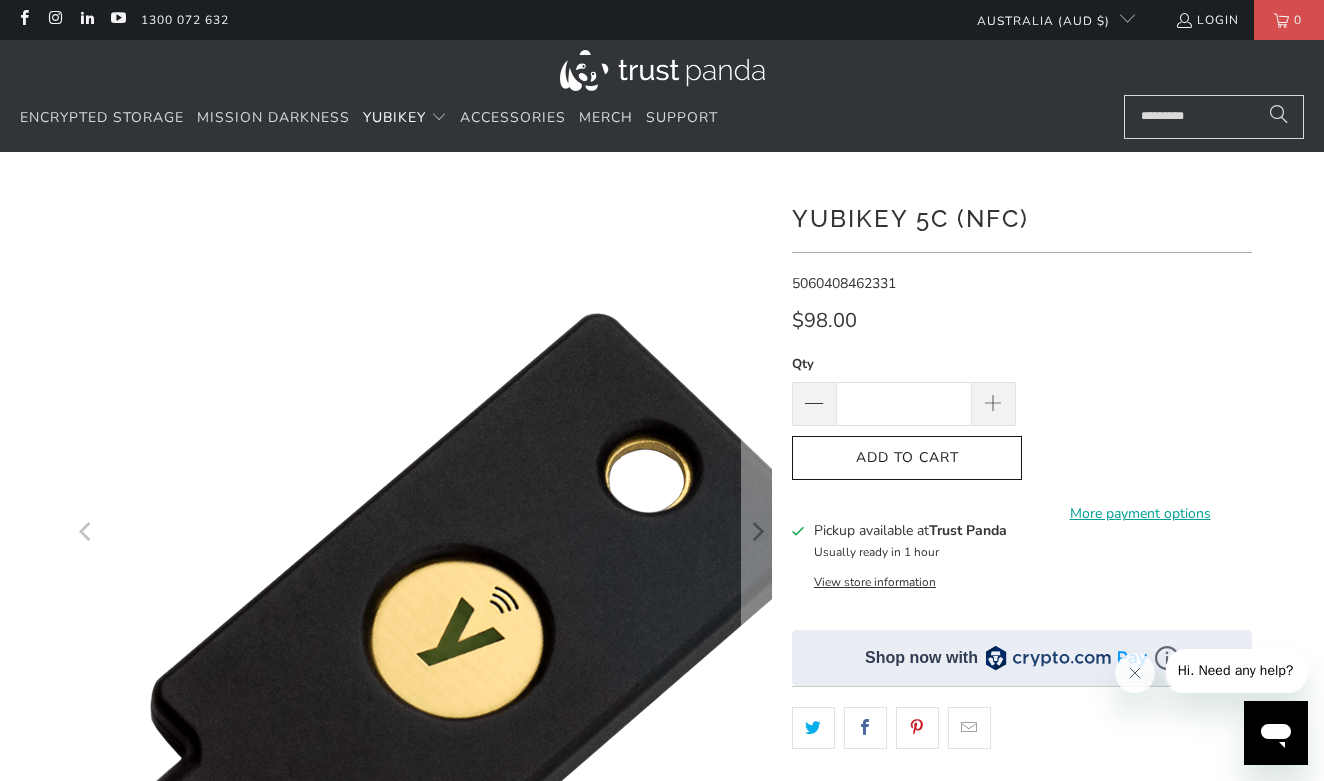 scroll, scrollTop: 0, scrollLeft: 0, axis: both 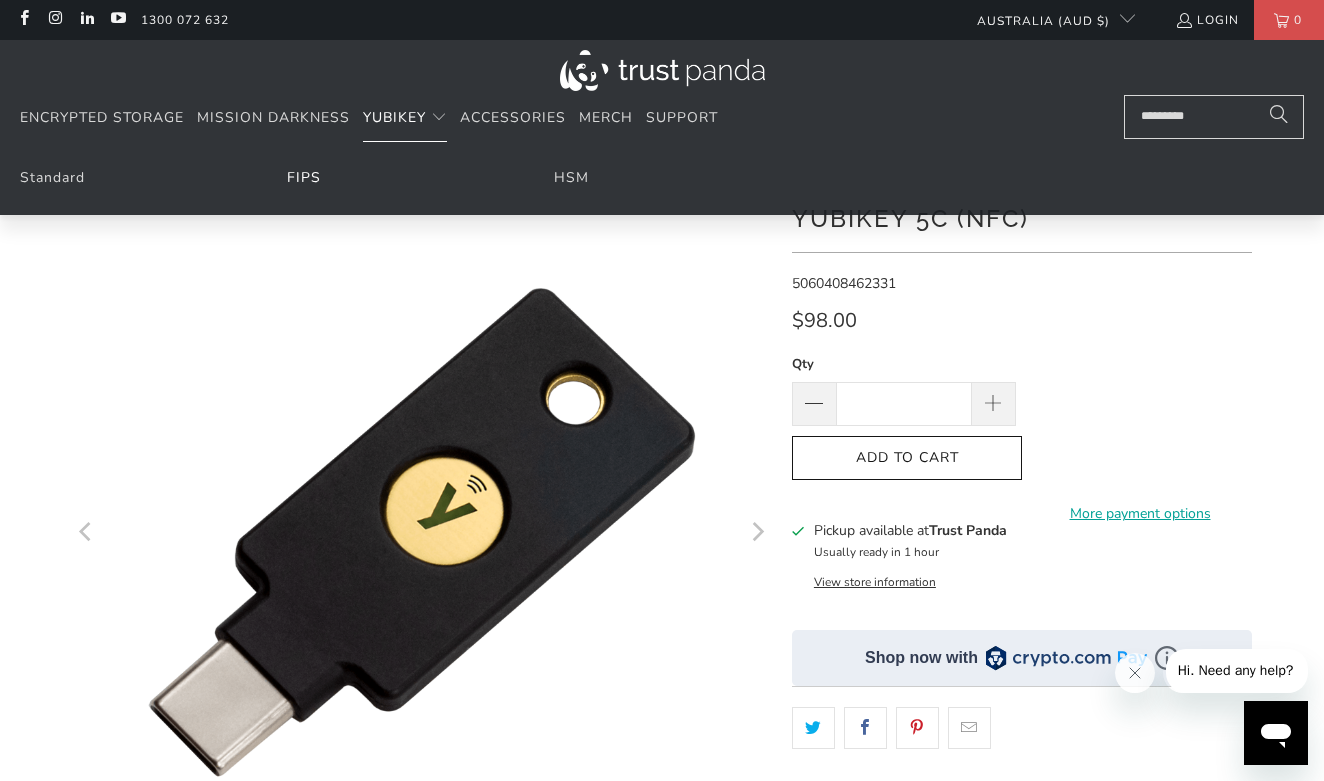 click on "FIPS" at bounding box center [304, 177] 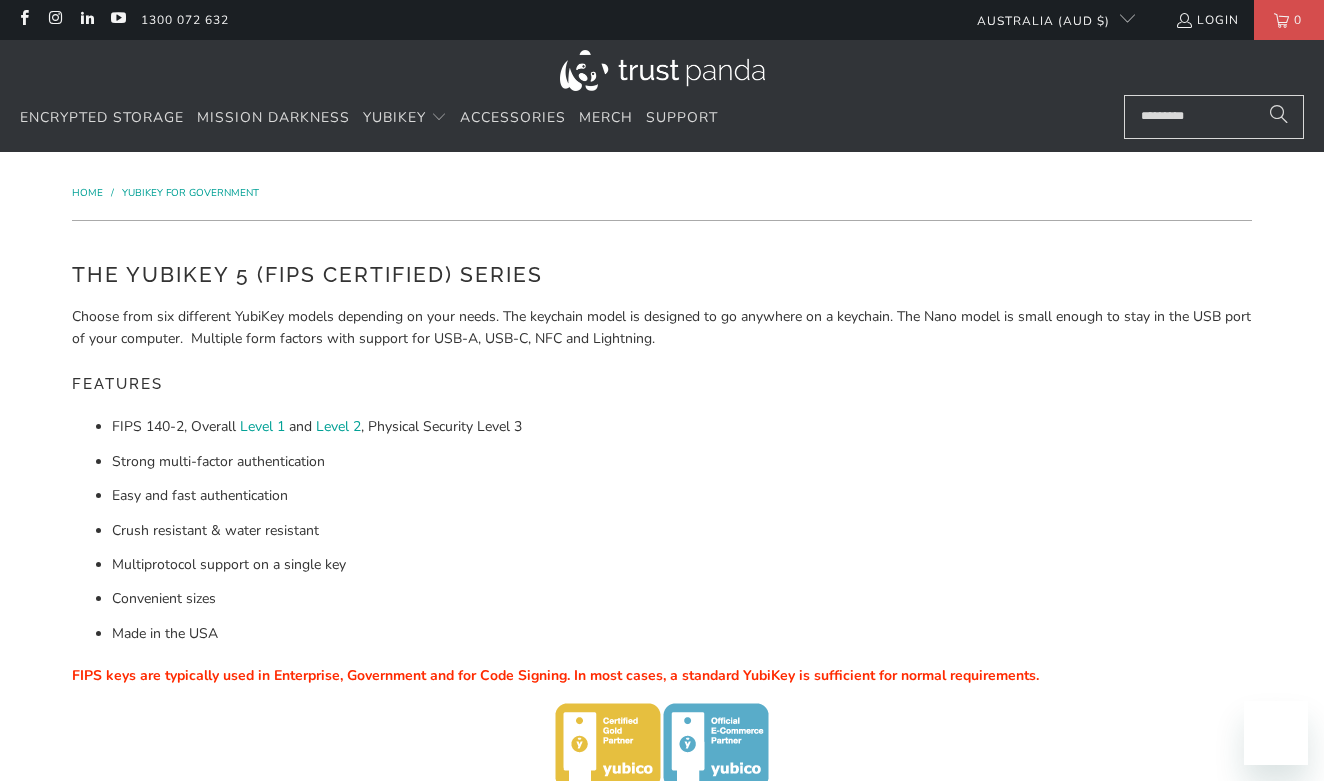 scroll, scrollTop: 0, scrollLeft: 0, axis: both 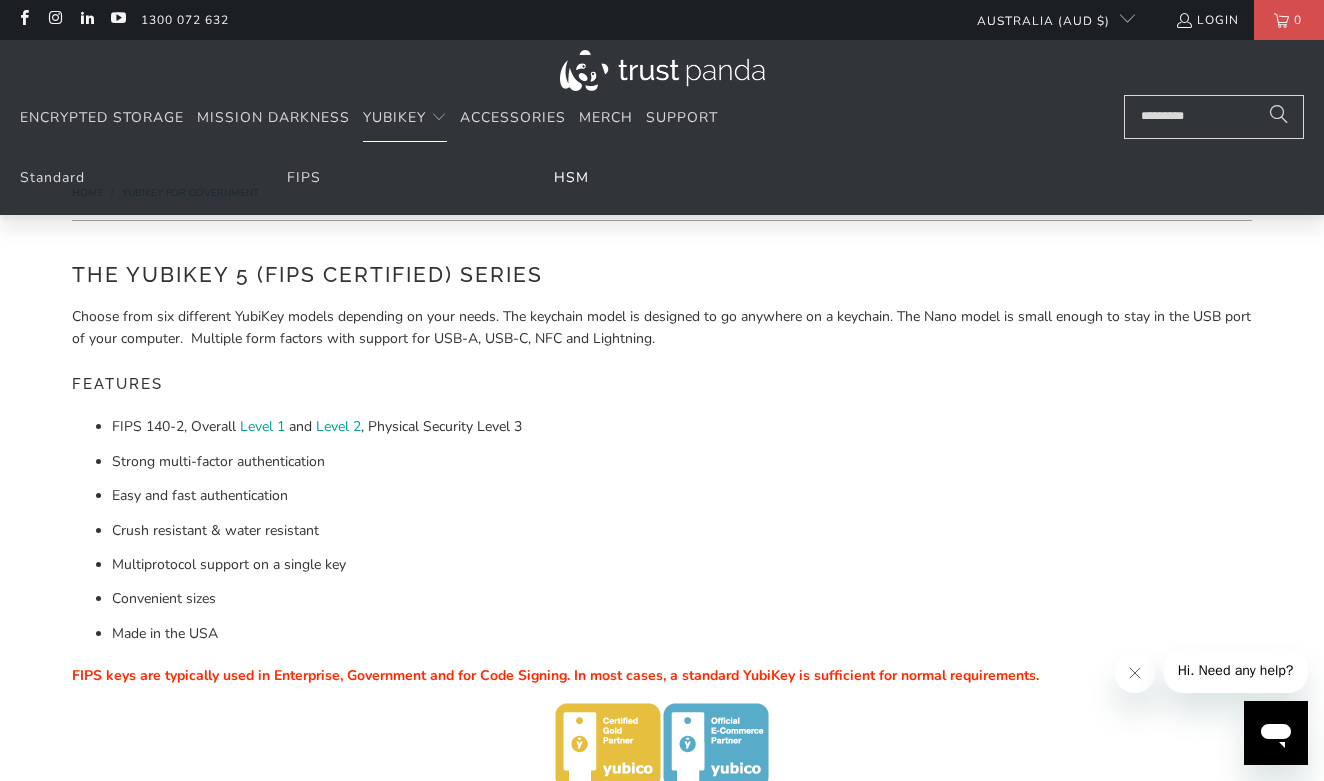 click on "HSM" at bounding box center (571, 177) 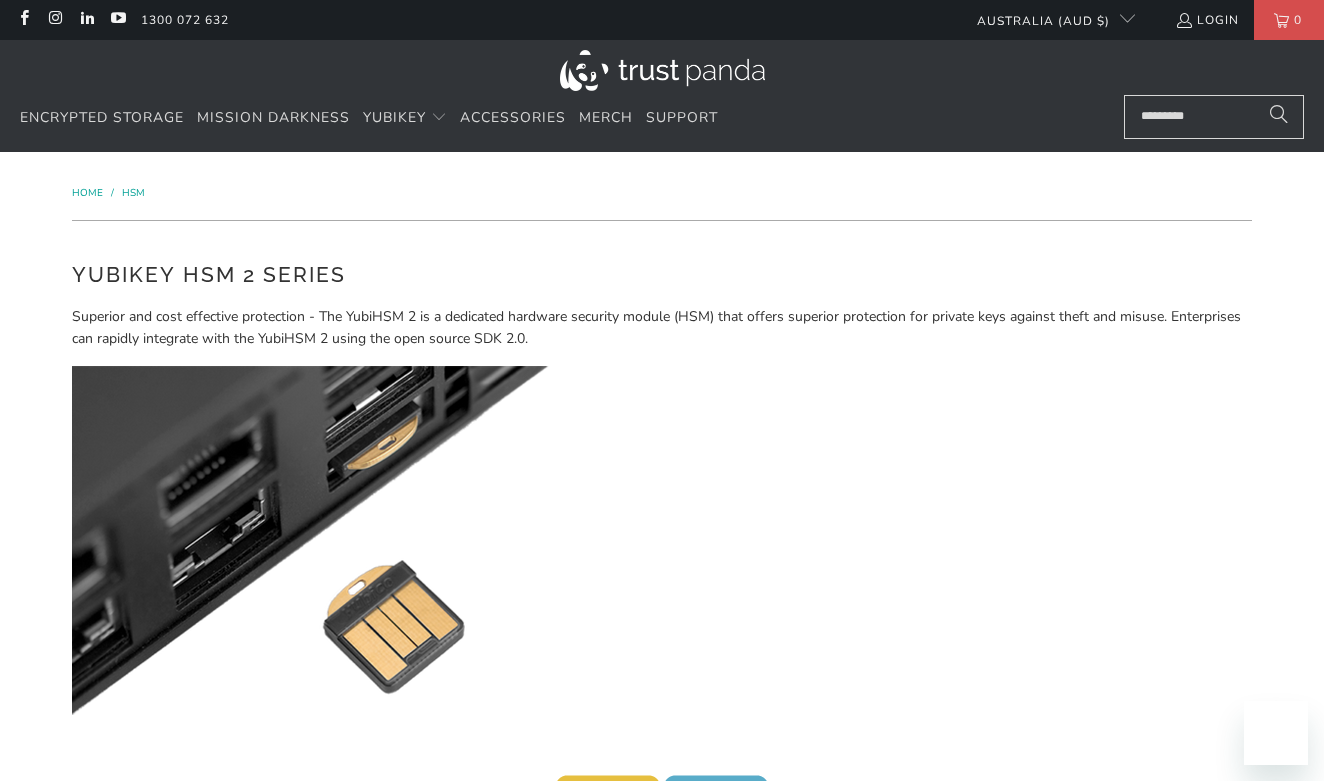 scroll, scrollTop: 0, scrollLeft: 0, axis: both 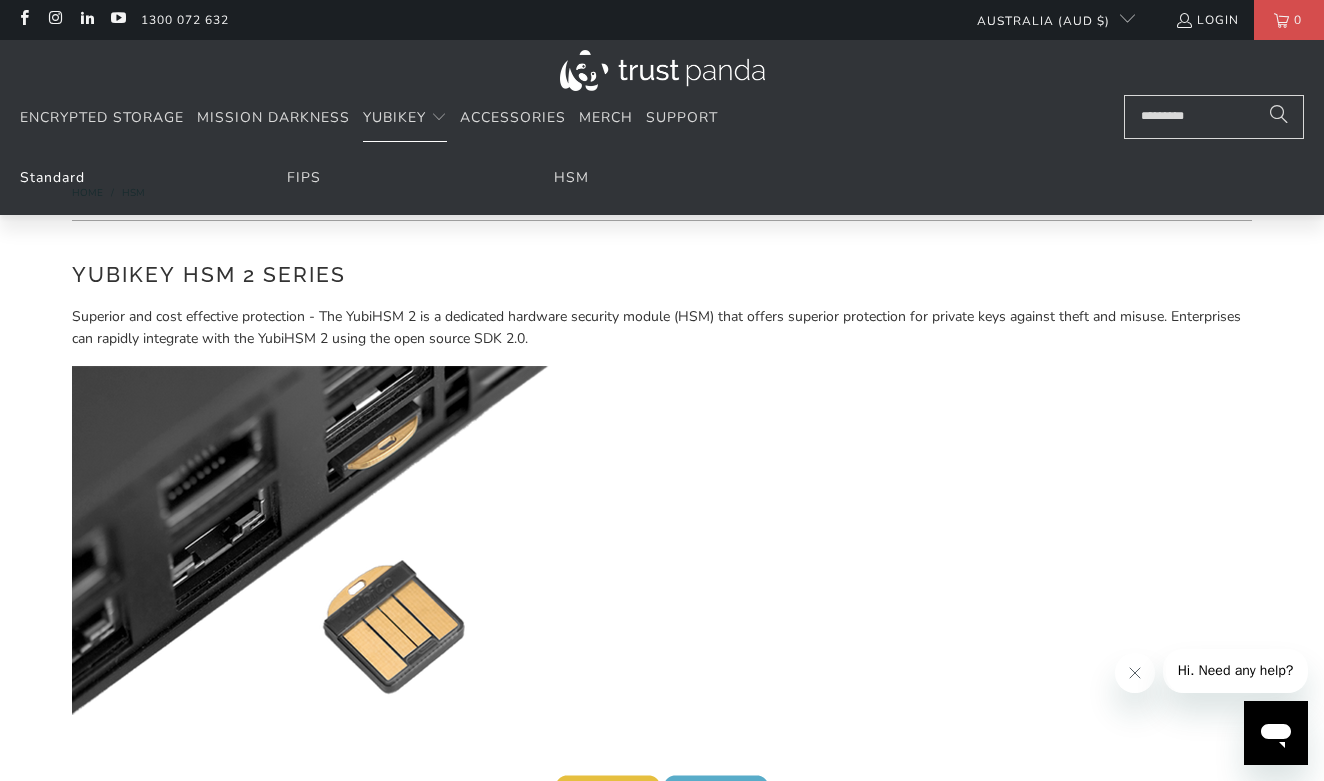 click on "Standard" at bounding box center (52, 177) 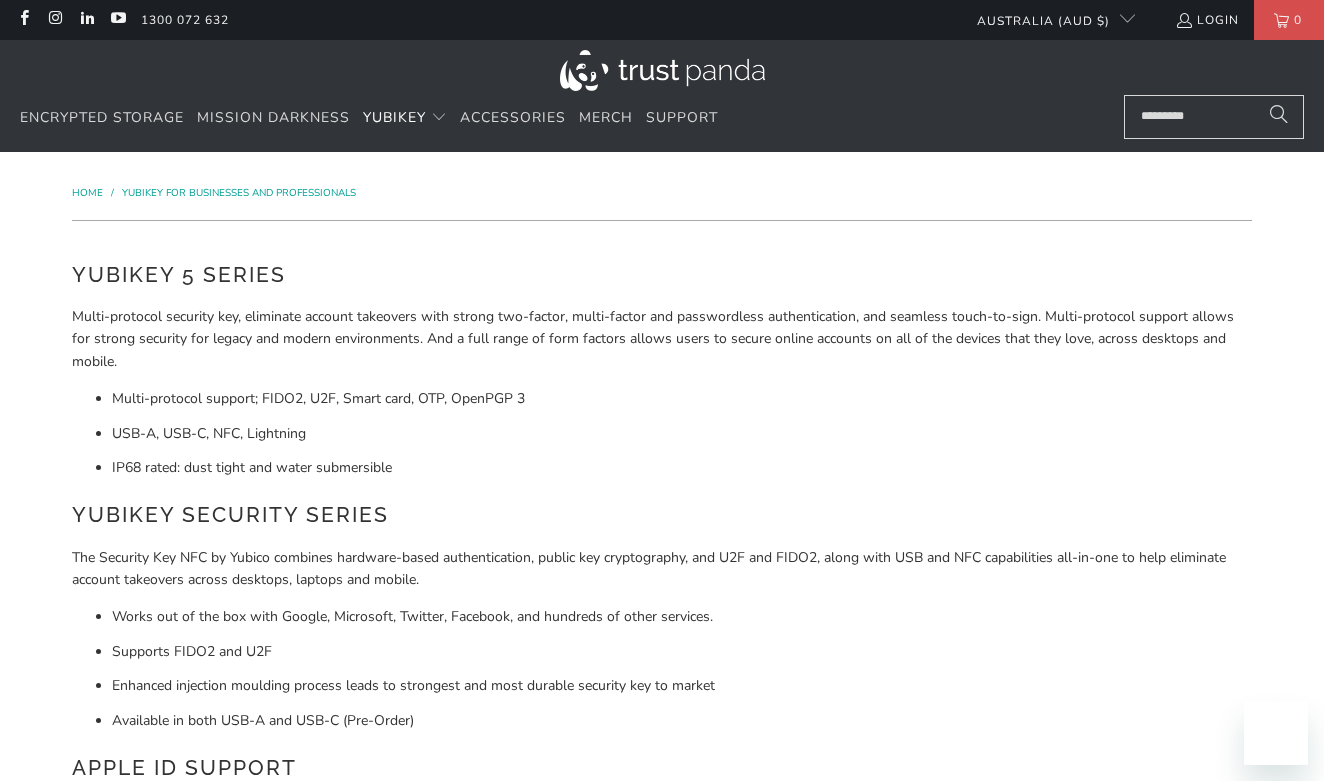 scroll, scrollTop: 0, scrollLeft: 0, axis: both 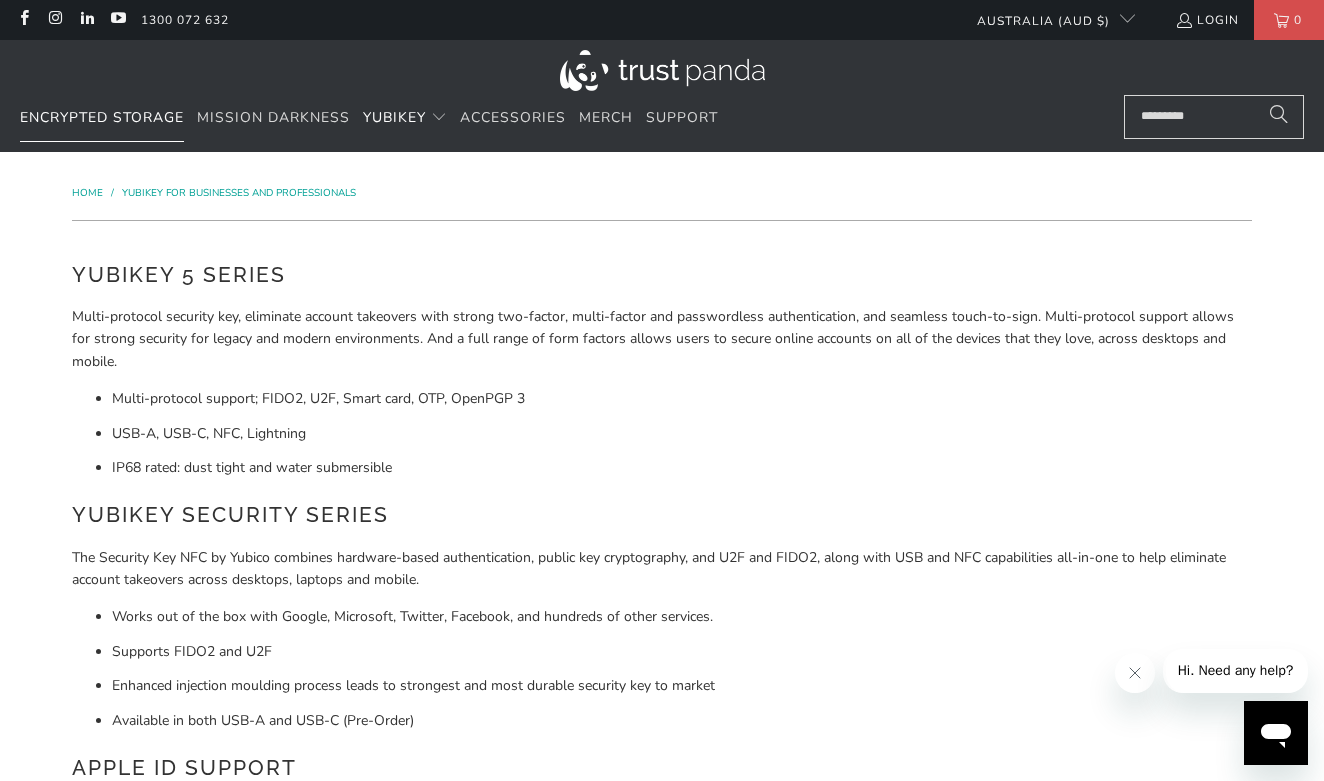 click on "Encrypted Storage" at bounding box center [102, 117] 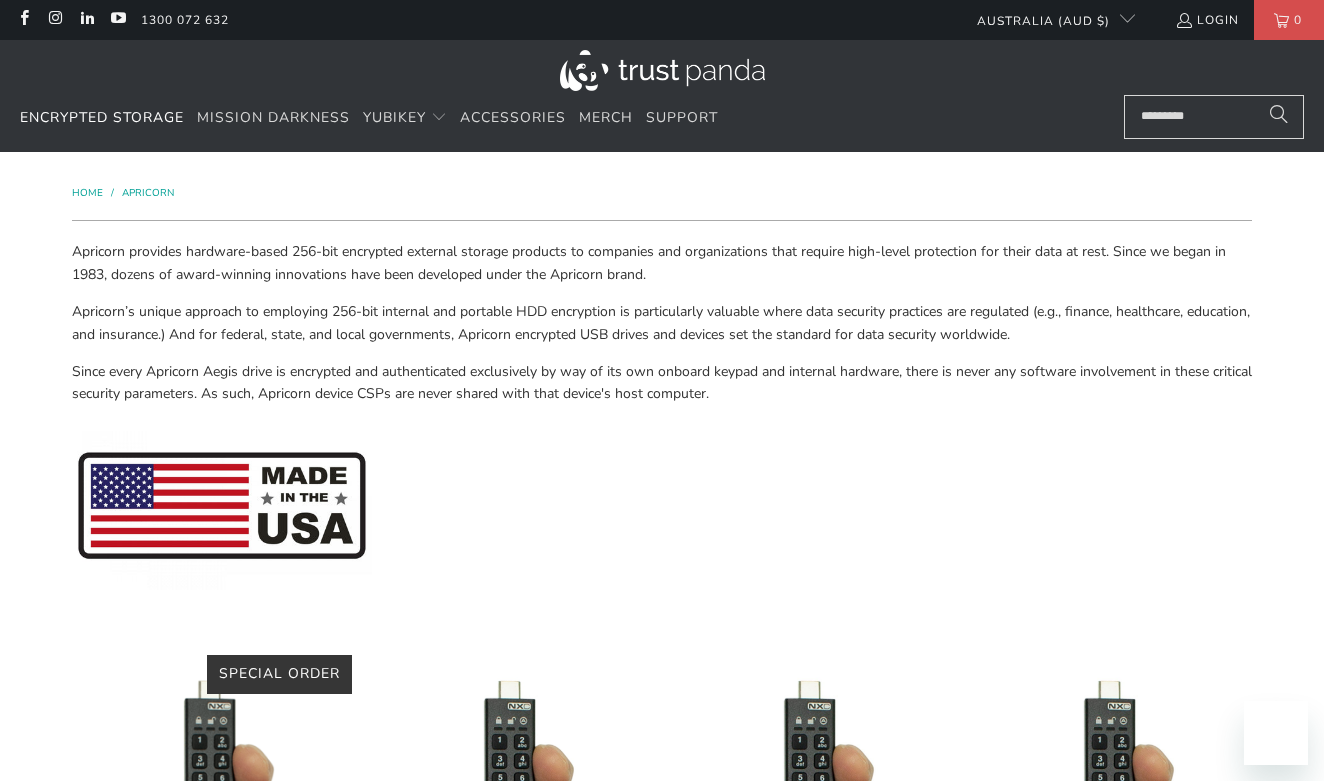 scroll, scrollTop: 0, scrollLeft: 0, axis: both 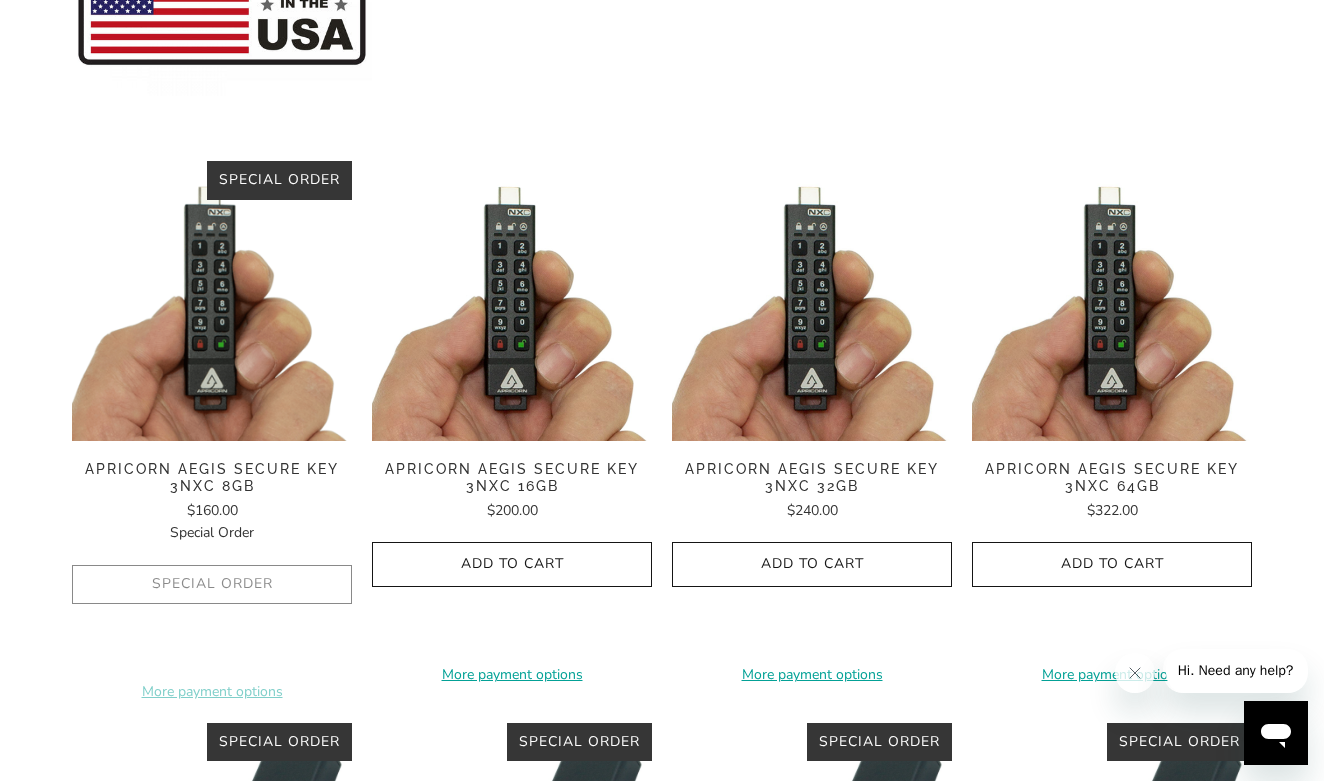 click at bounding box center [512, 301] 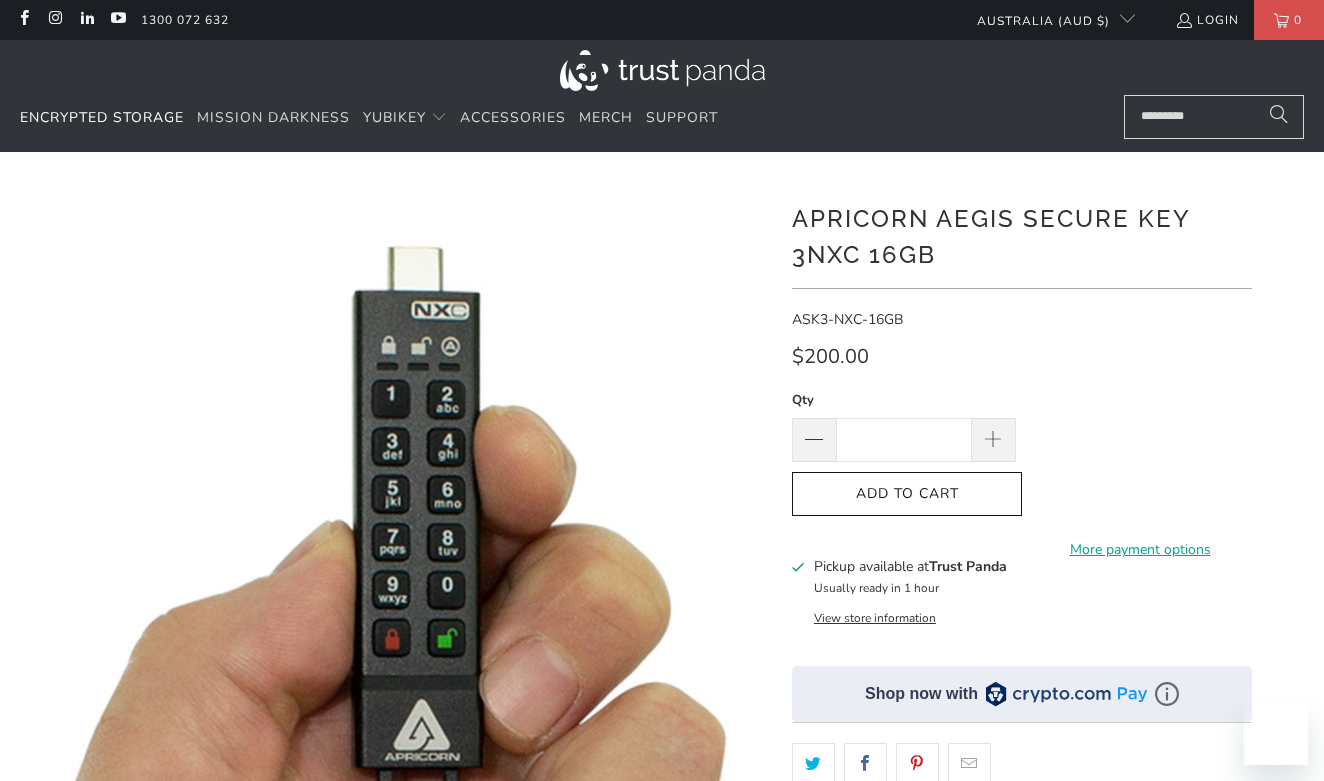 scroll, scrollTop: 0, scrollLeft: 0, axis: both 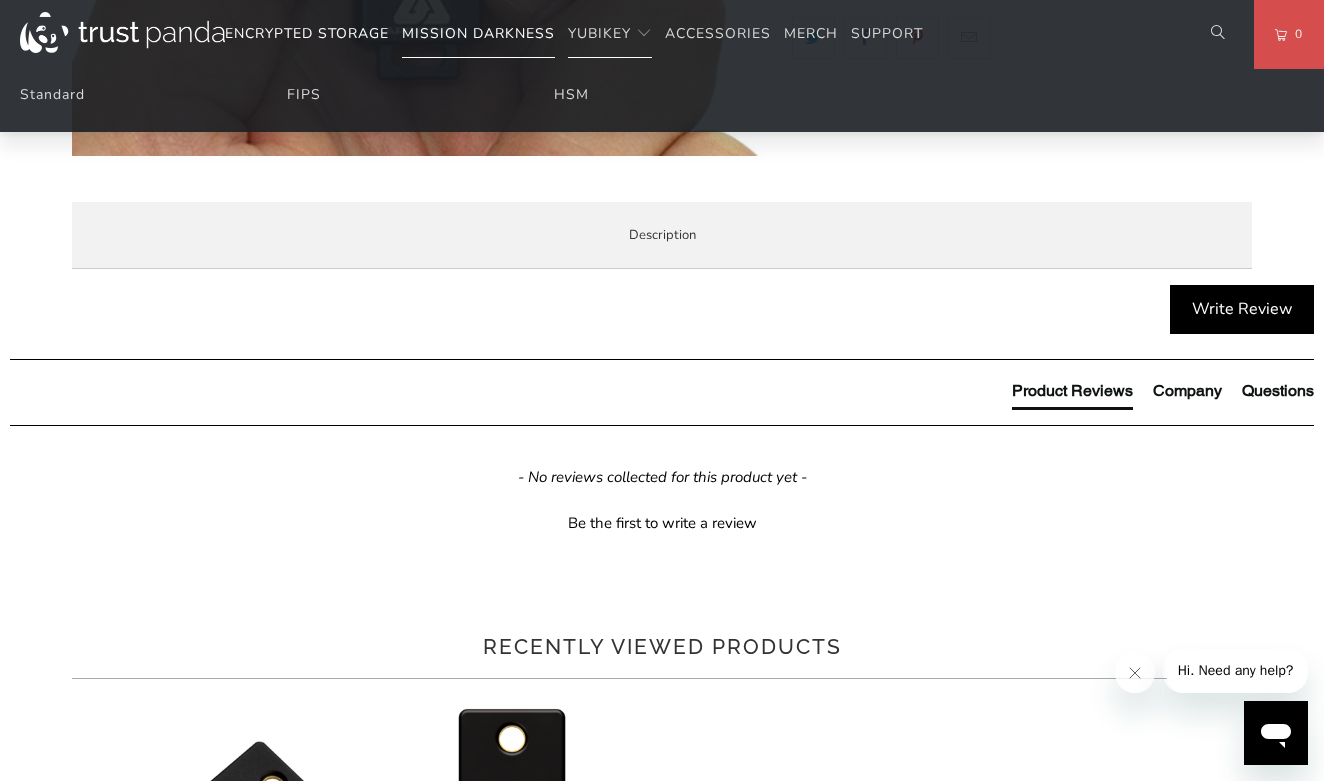 click on "Mission Darkness" at bounding box center (478, 34) 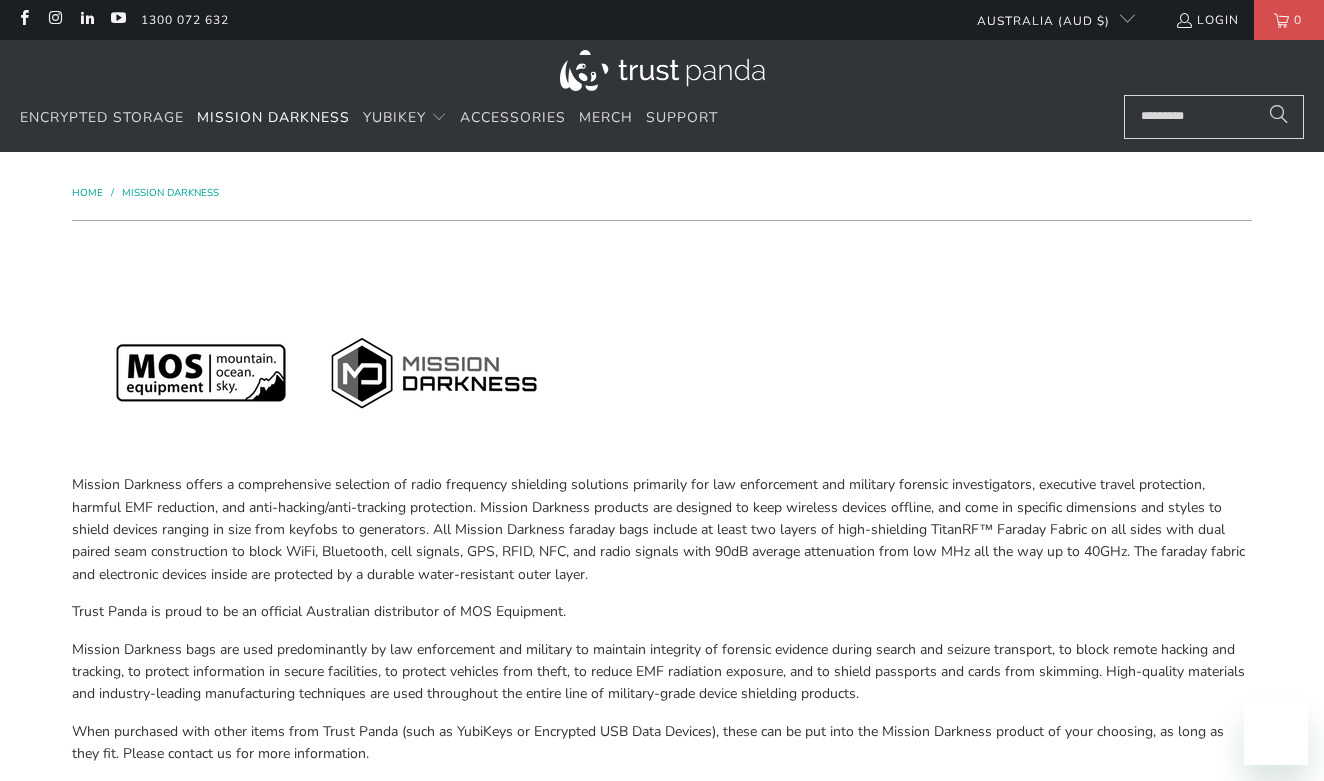 scroll, scrollTop: 0, scrollLeft: 0, axis: both 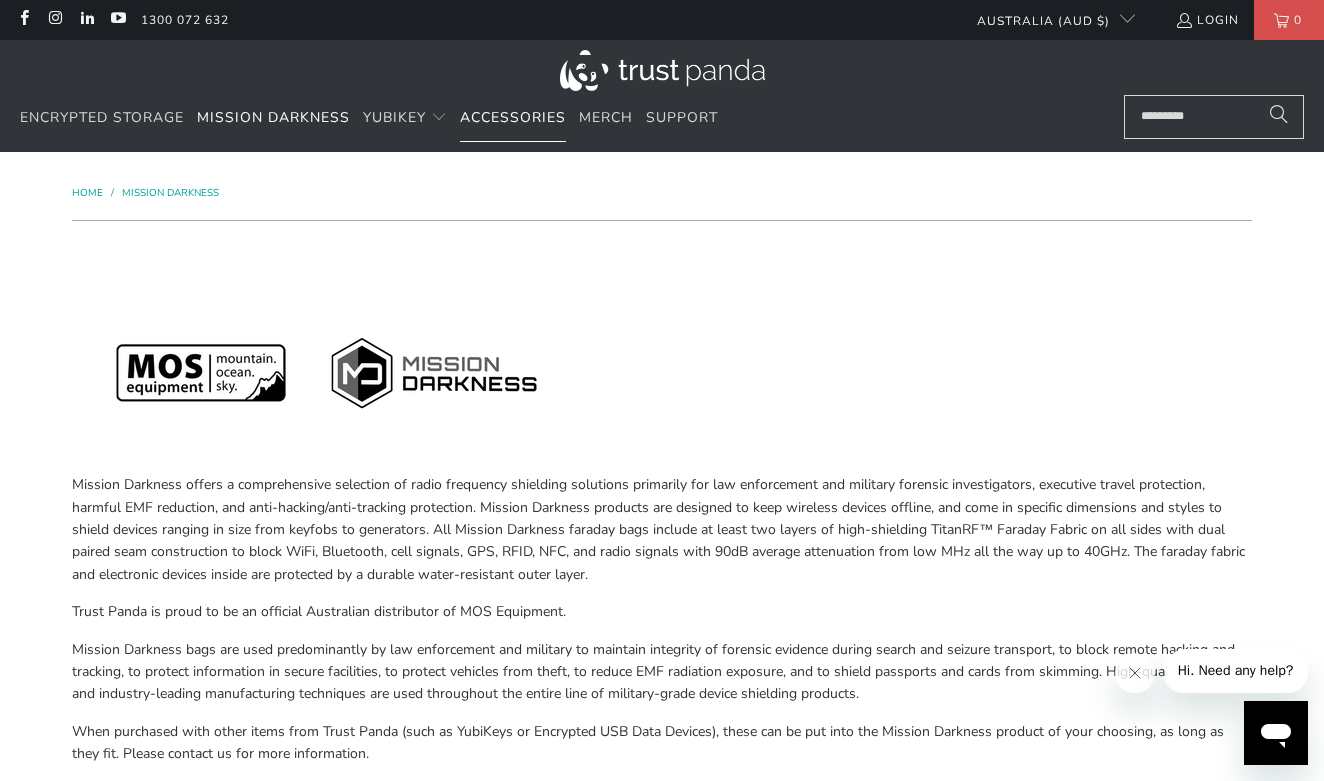 click on "Accessories" at bounding box center [513, 117] 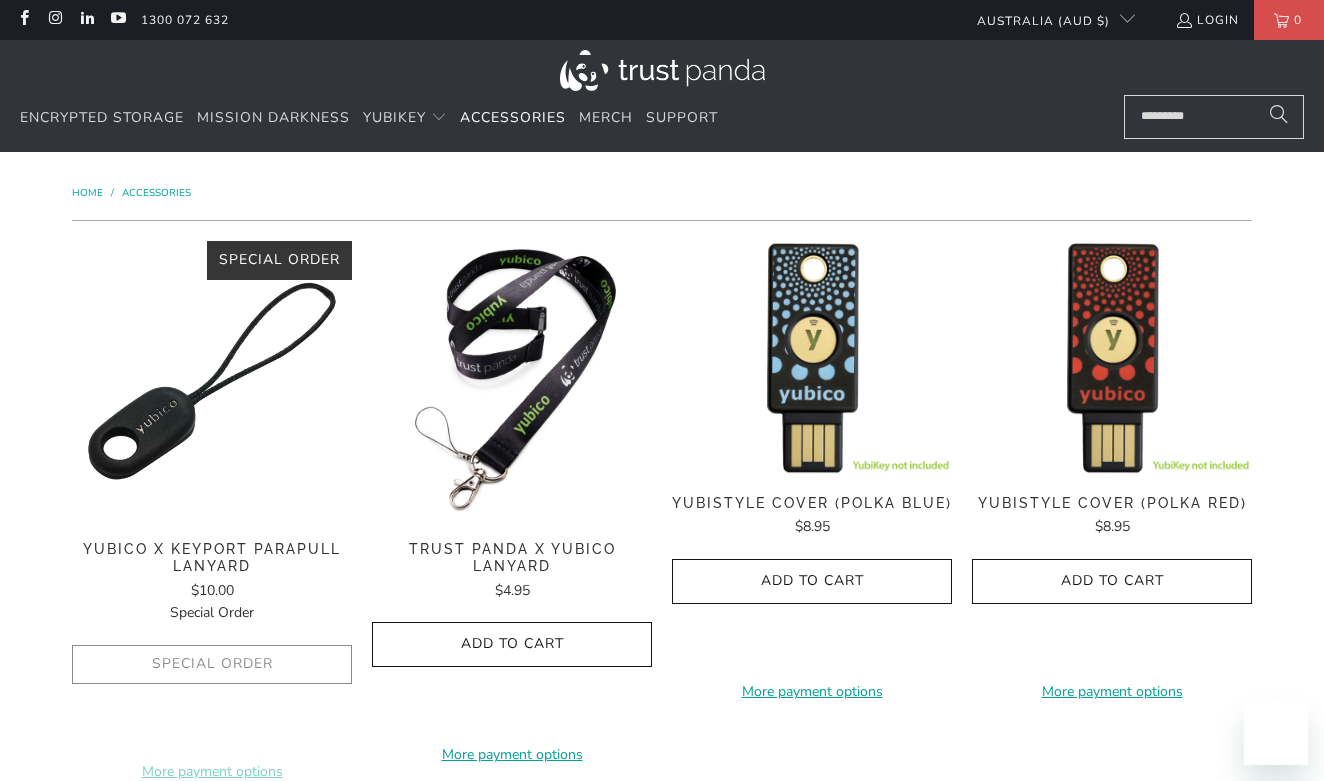scroll, scrollTop: 0, scrollLeft: 0, axis: both 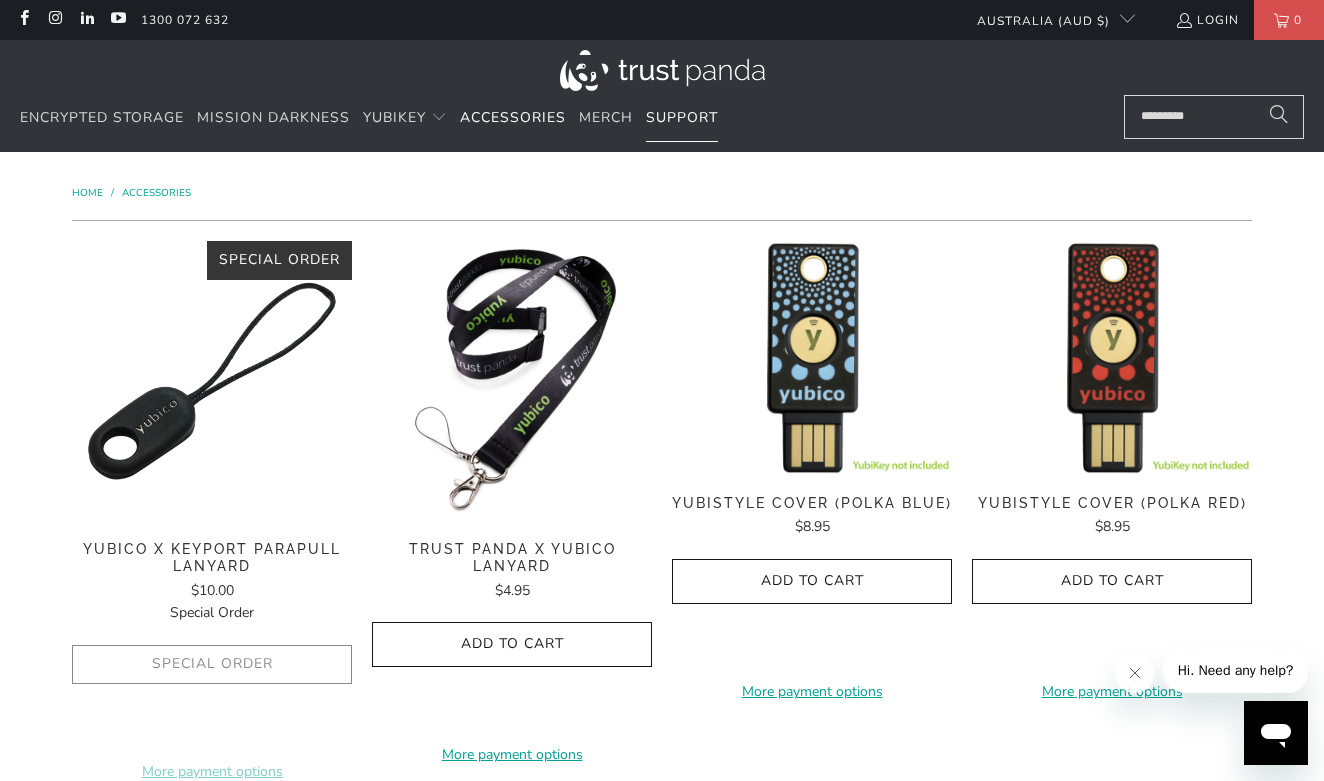 click on "Support" at bounding box center (682, 118) 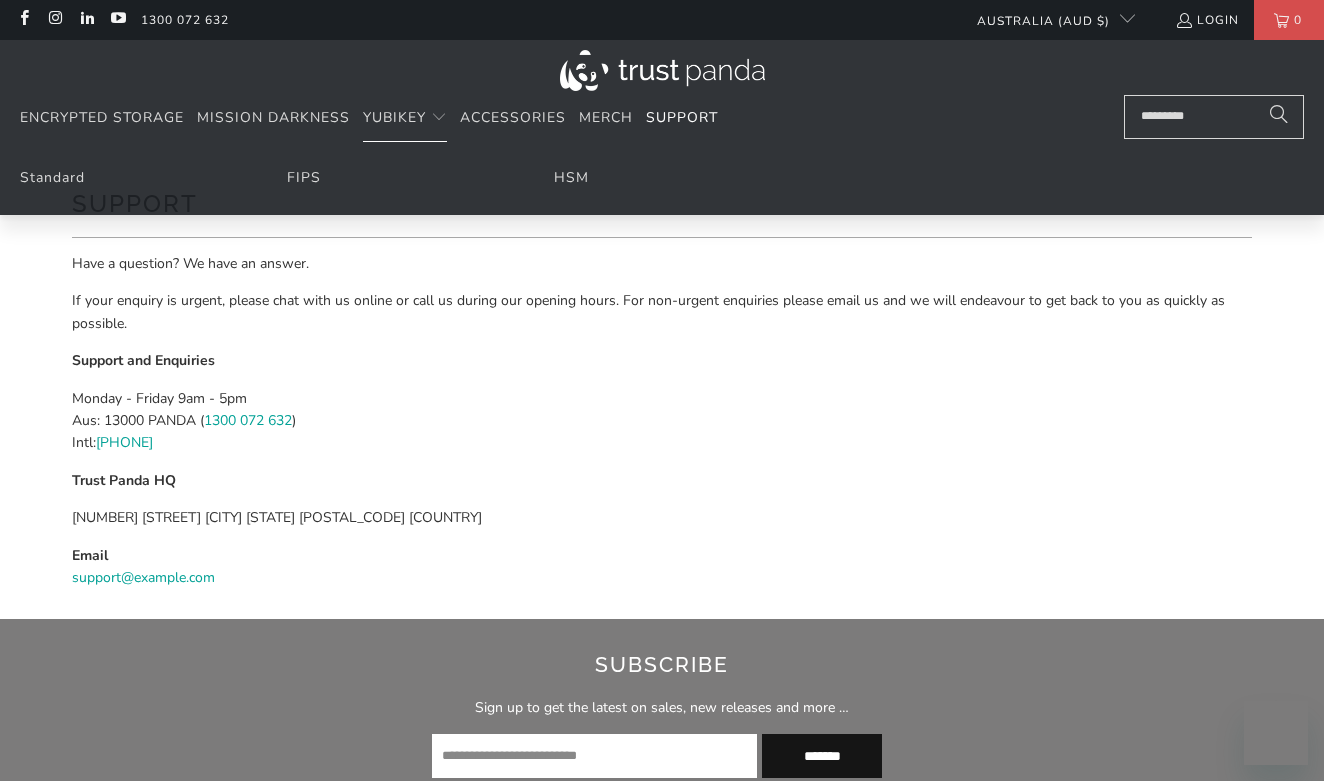scroll, scrollTop: 0, scrollLeft: 0, axis: both 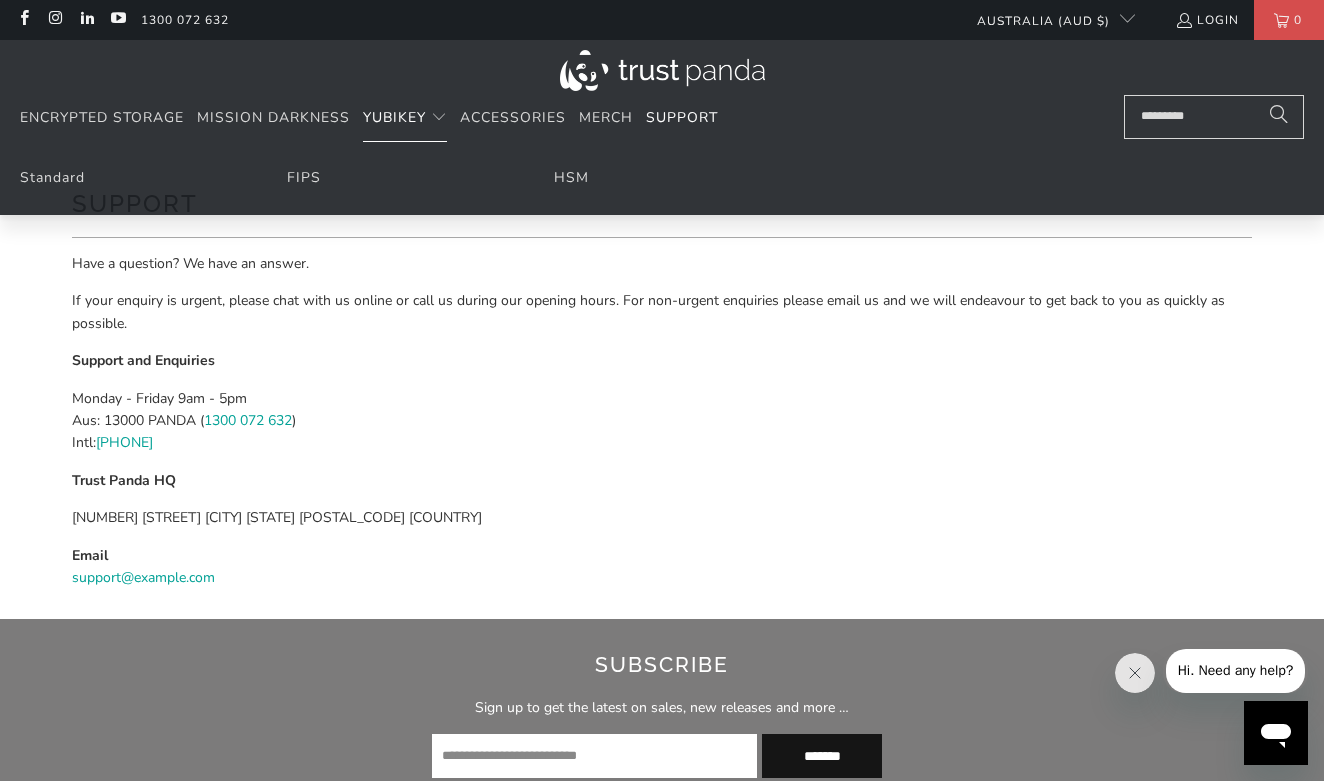 click on "YubiKey" at bounding box center (405, 118) 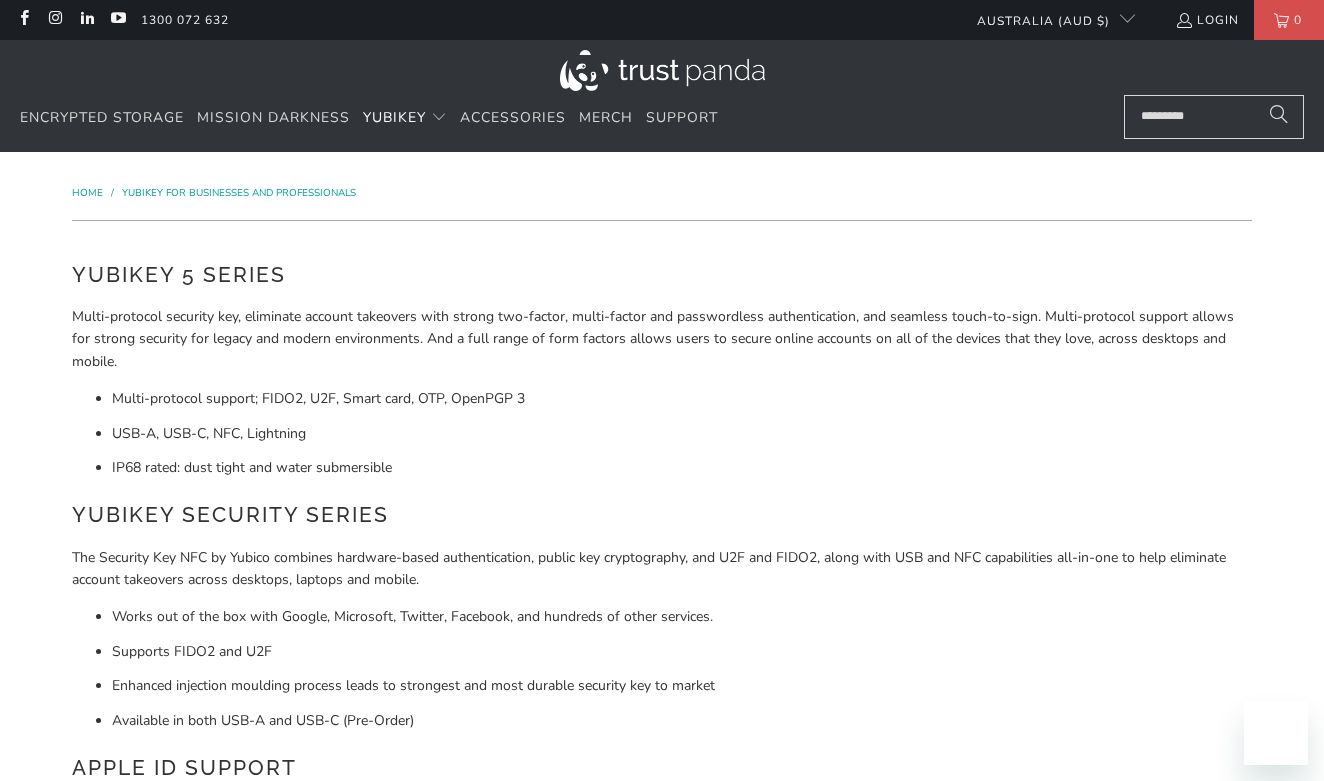 scroll, scrollTop: 0, scrollLeft: 0, axis: both 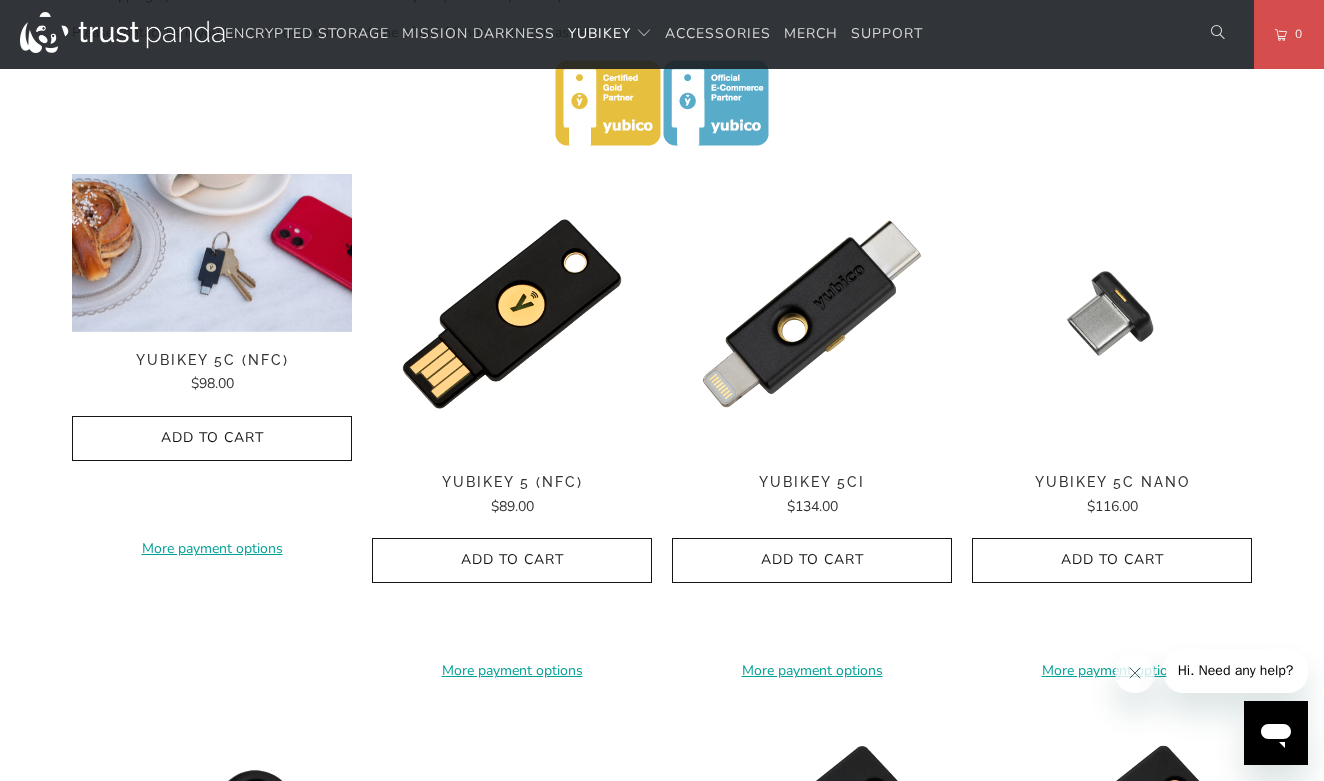 click at bounding box center [212, 253] 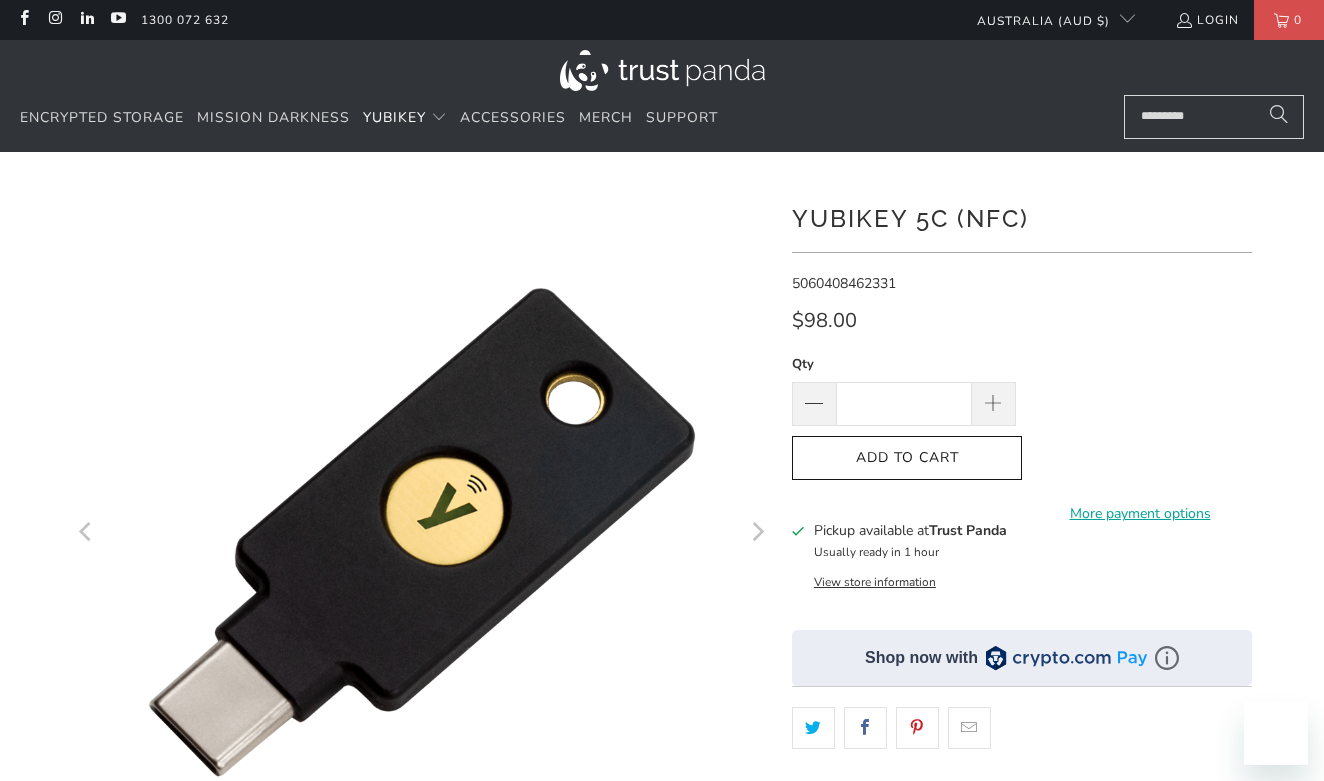 scroll, scrollTop: 0, scrollLeft: 0, axis: both 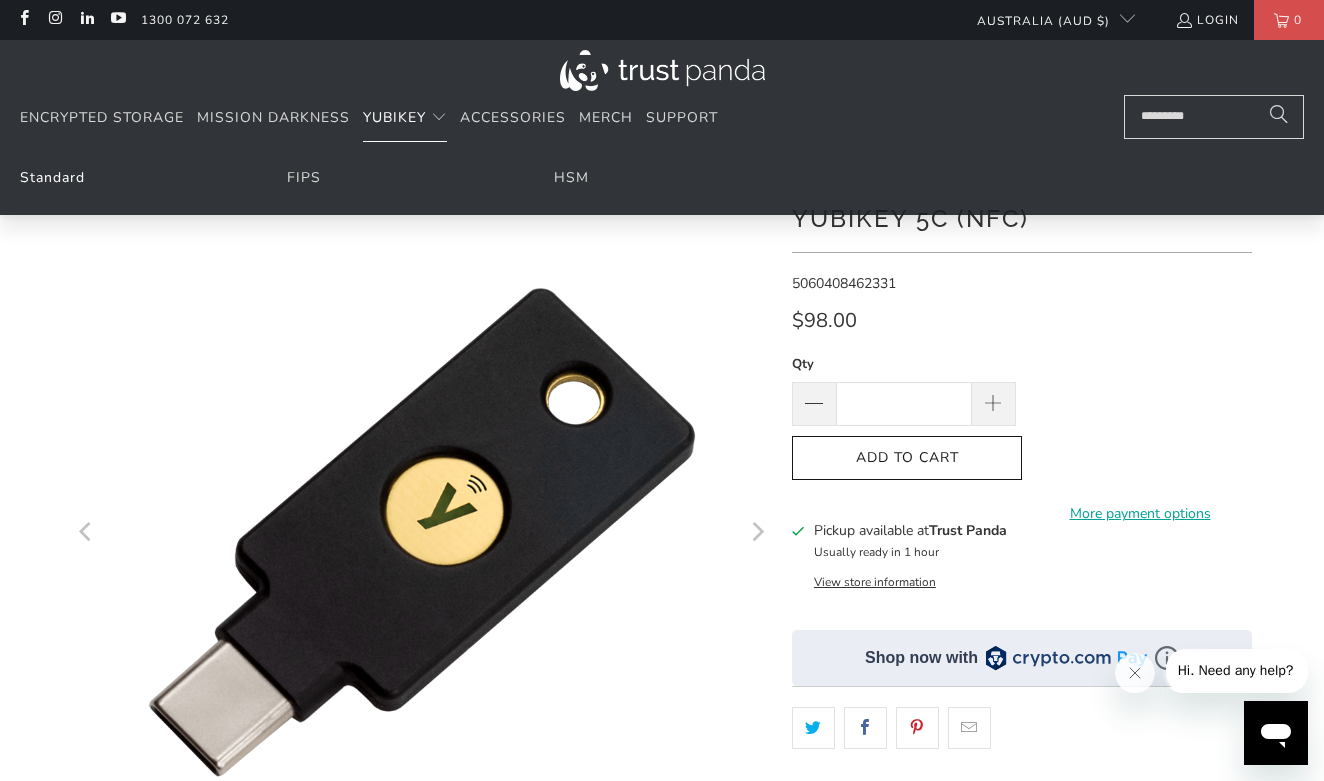 click on "Standard" at bounding box center (52, 177) 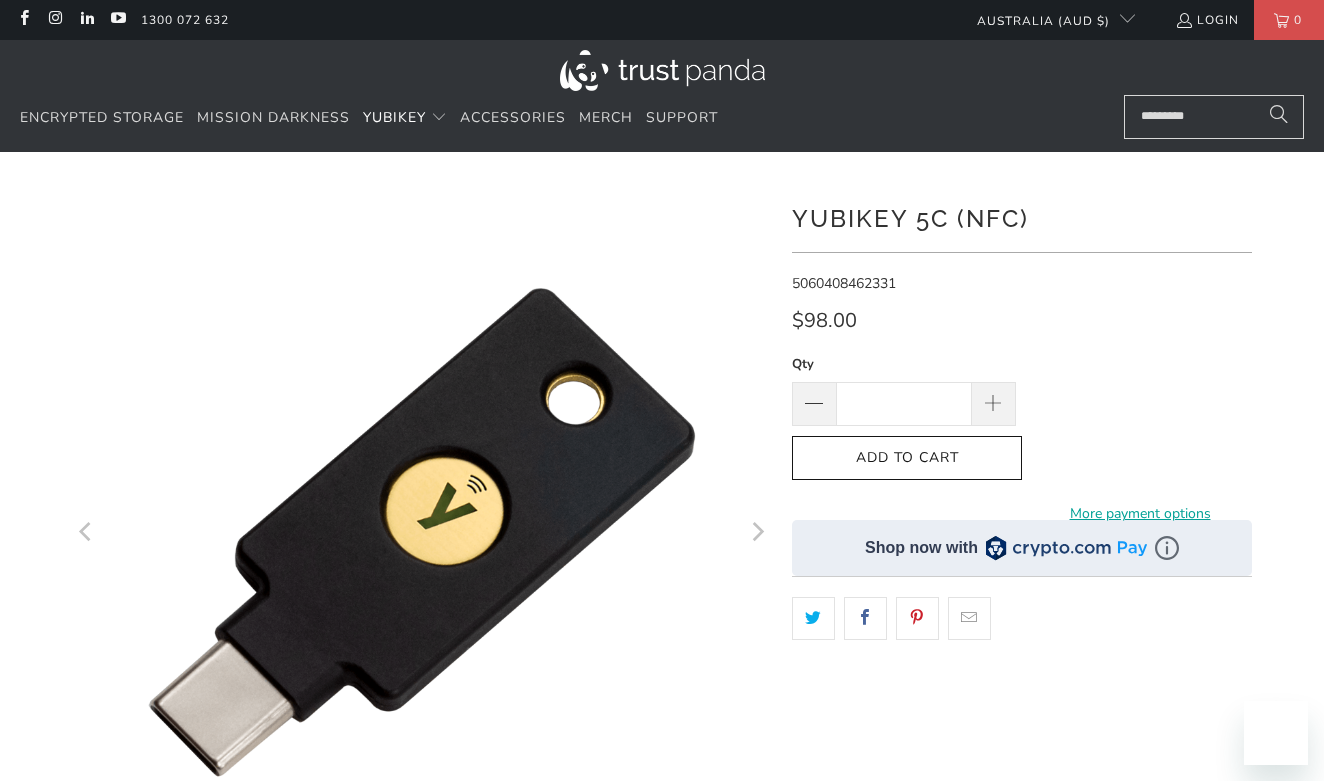 scroll, scrollTop: 0, scrollLeft: 0, axis: both 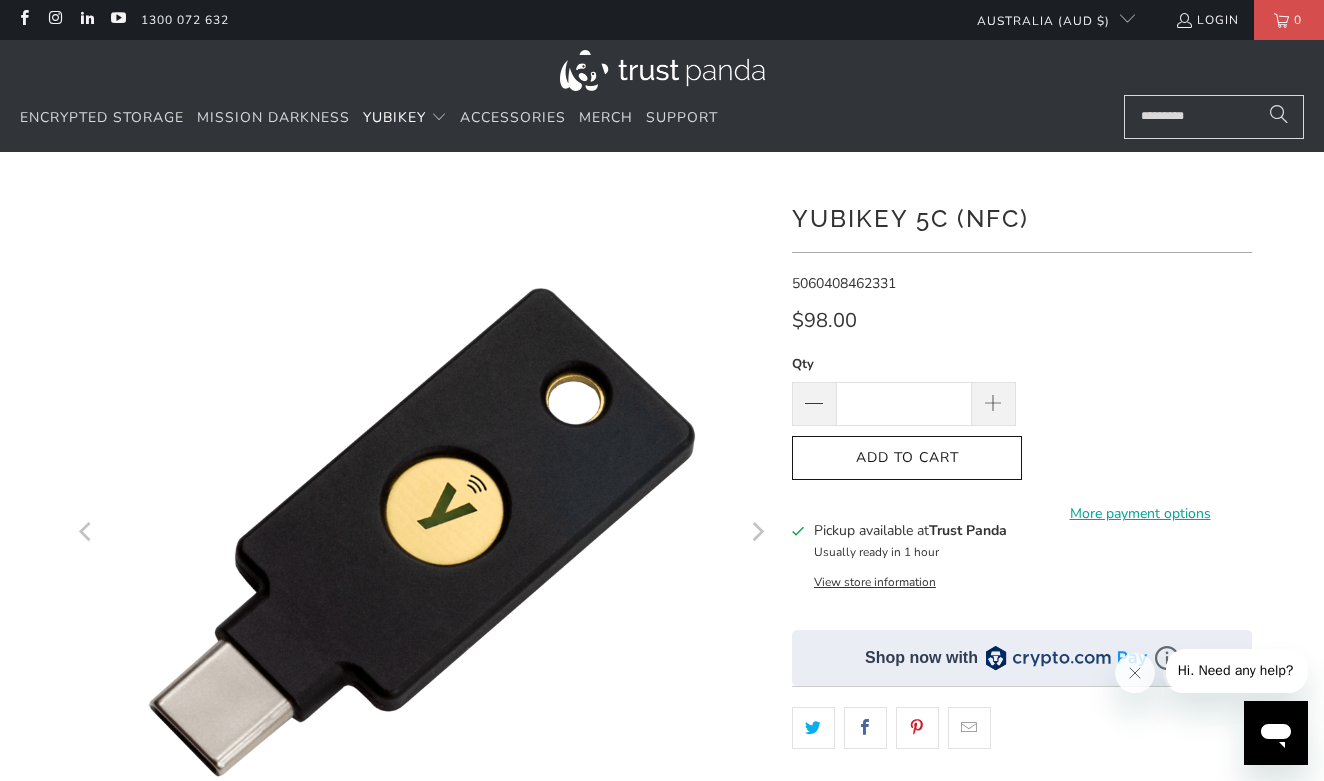 click 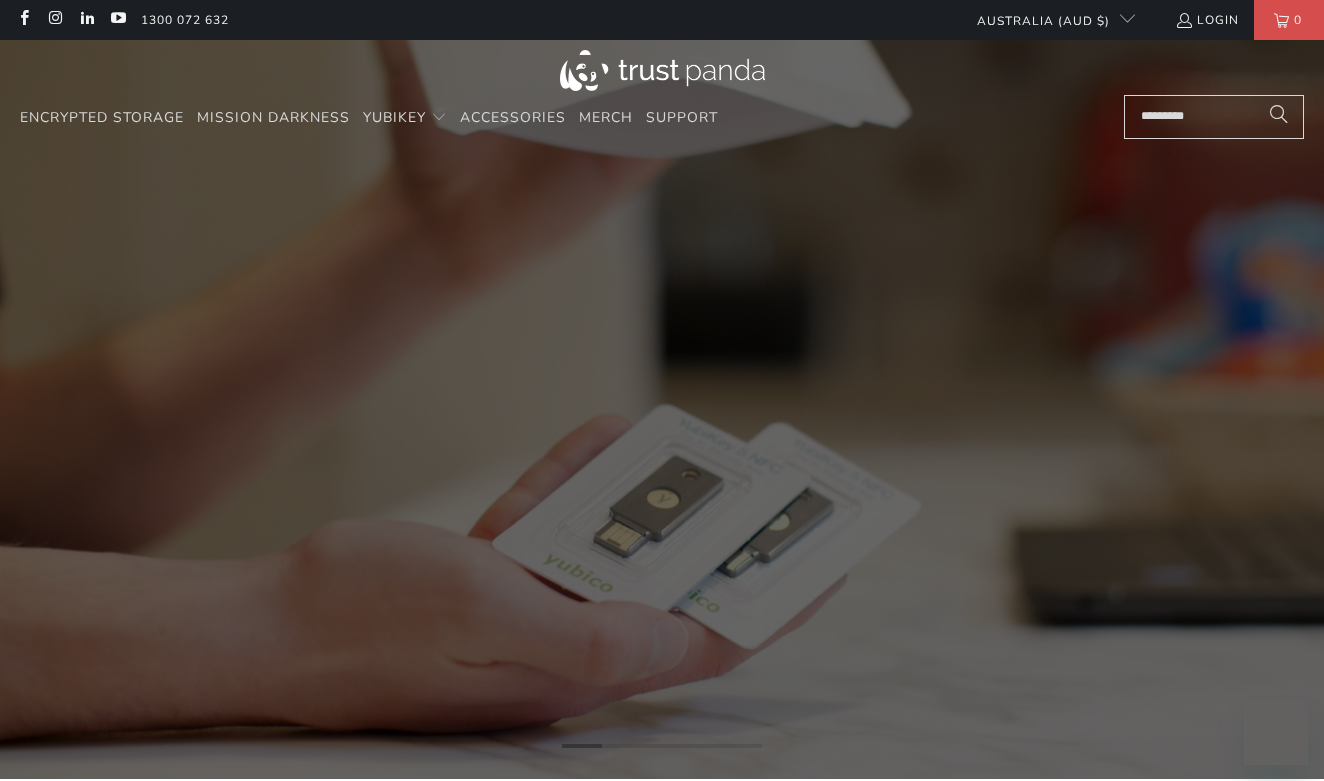 scroll, scrollTop: 0, scrollLeft: 0, axis: both 